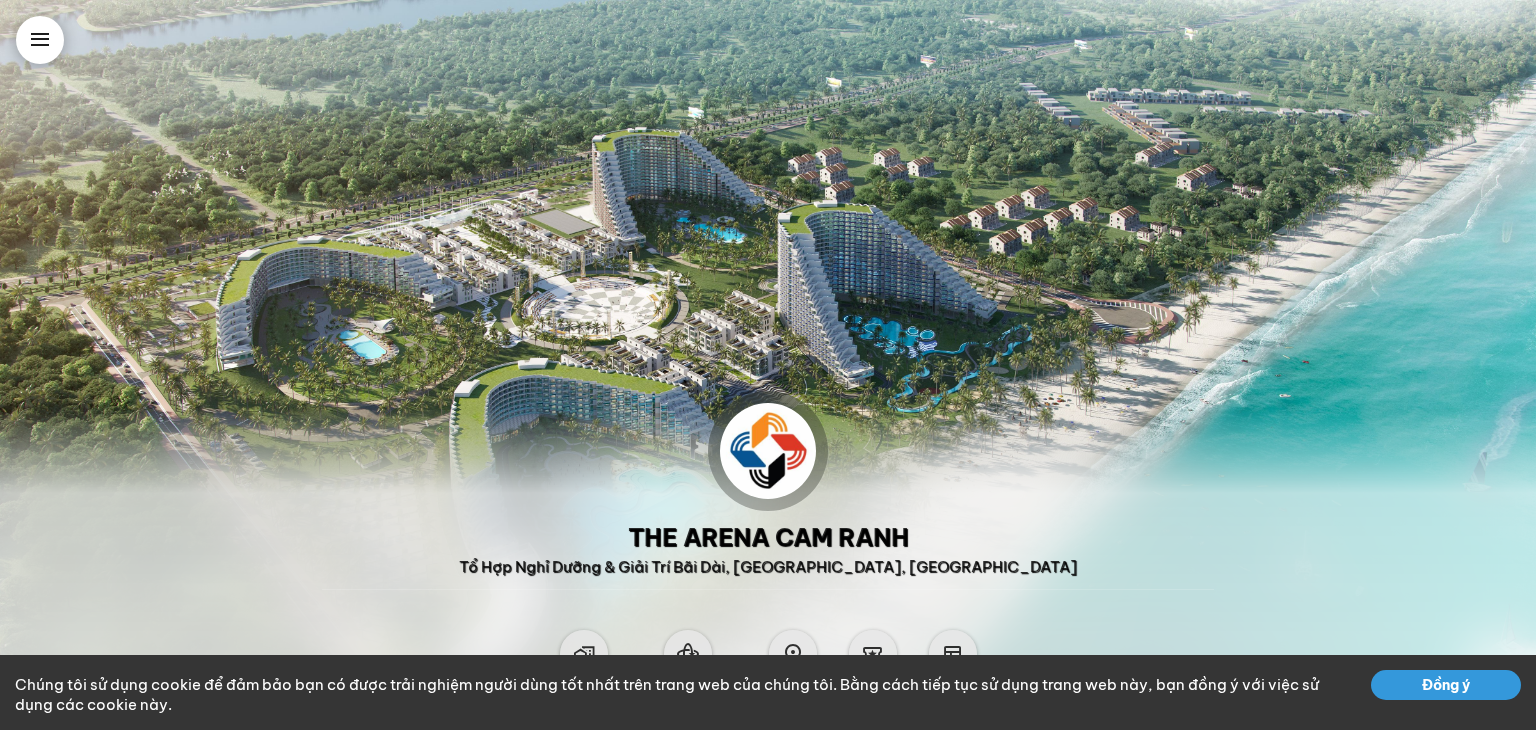 scroll, scrollTop: 0, scrollLeft: 0, axis: both 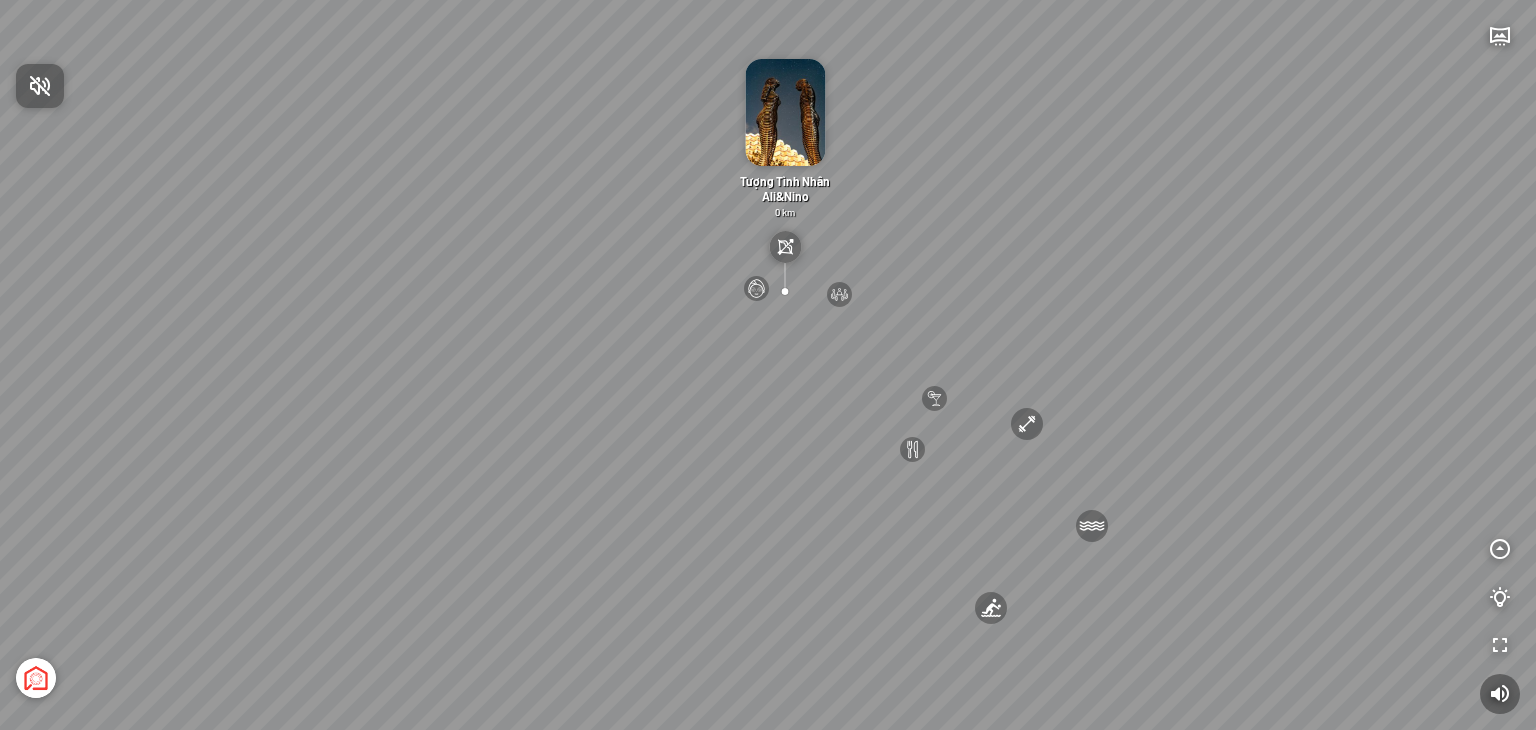 drag, startPoint x: 1254, startPoint y: 448, endPoint x: 1053, endPoint y: 359, distance: 219.82266 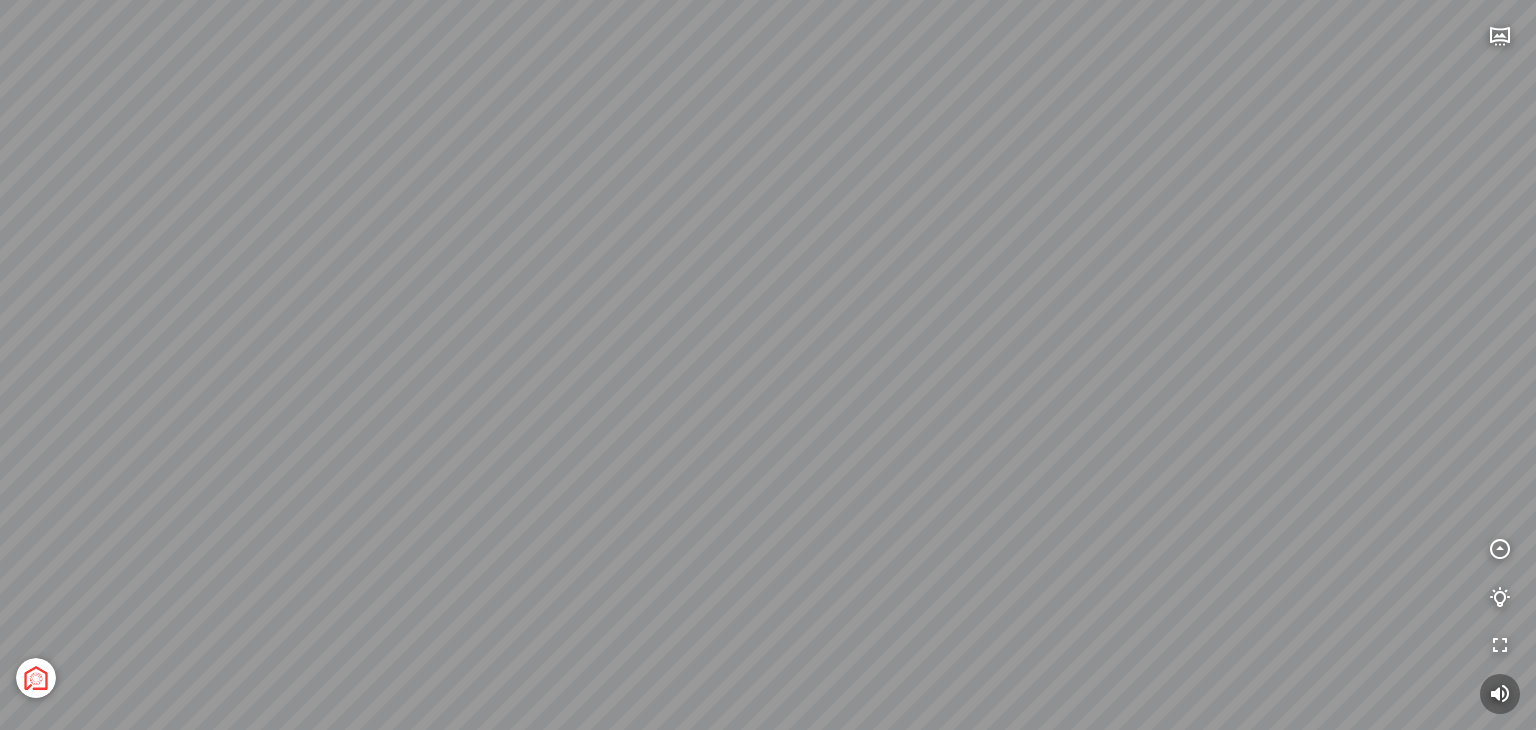 drag, startPoint x: 1262, startPoint y: 373, endPoint x: 684, endPoint y: 175, distance: 610.973 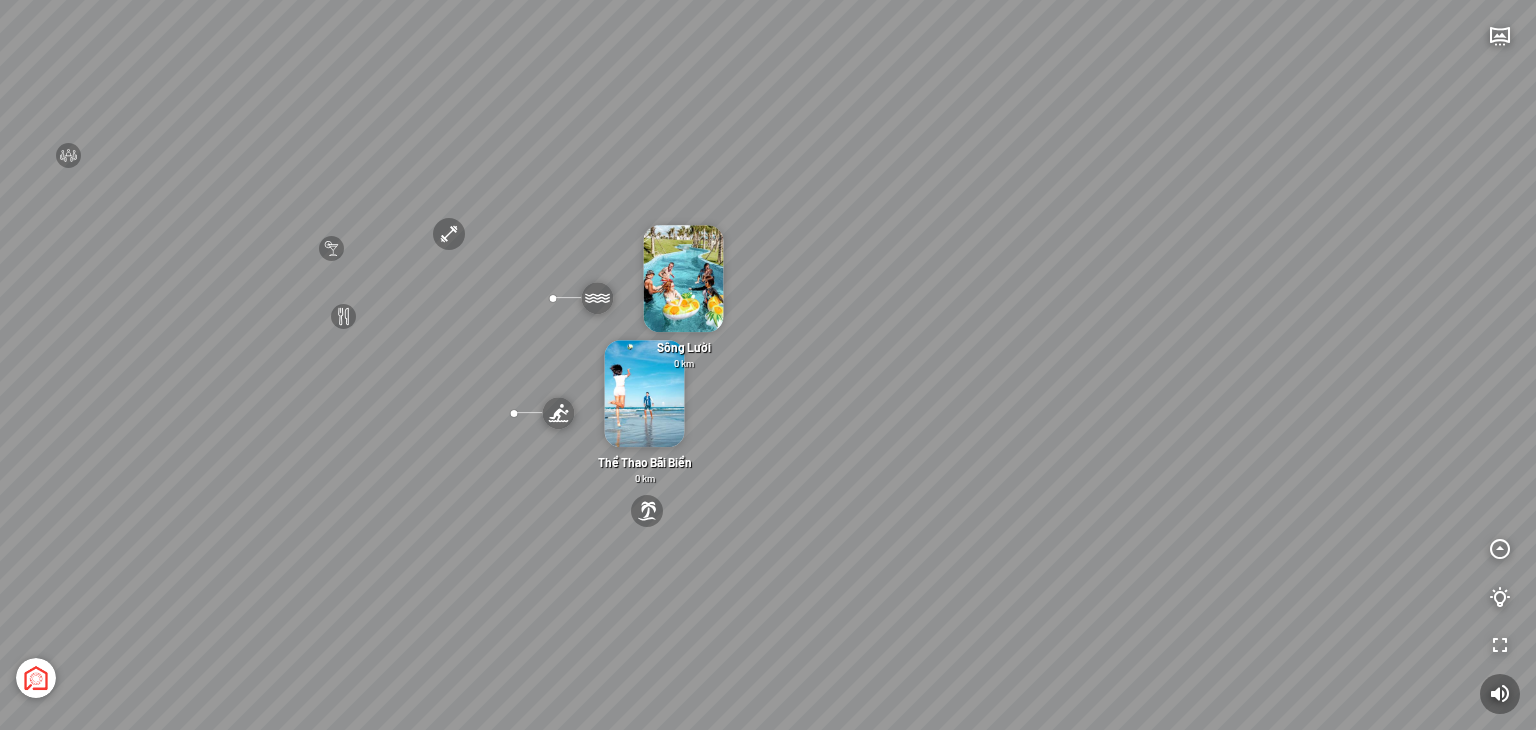 click at bounding box center [514, 413] 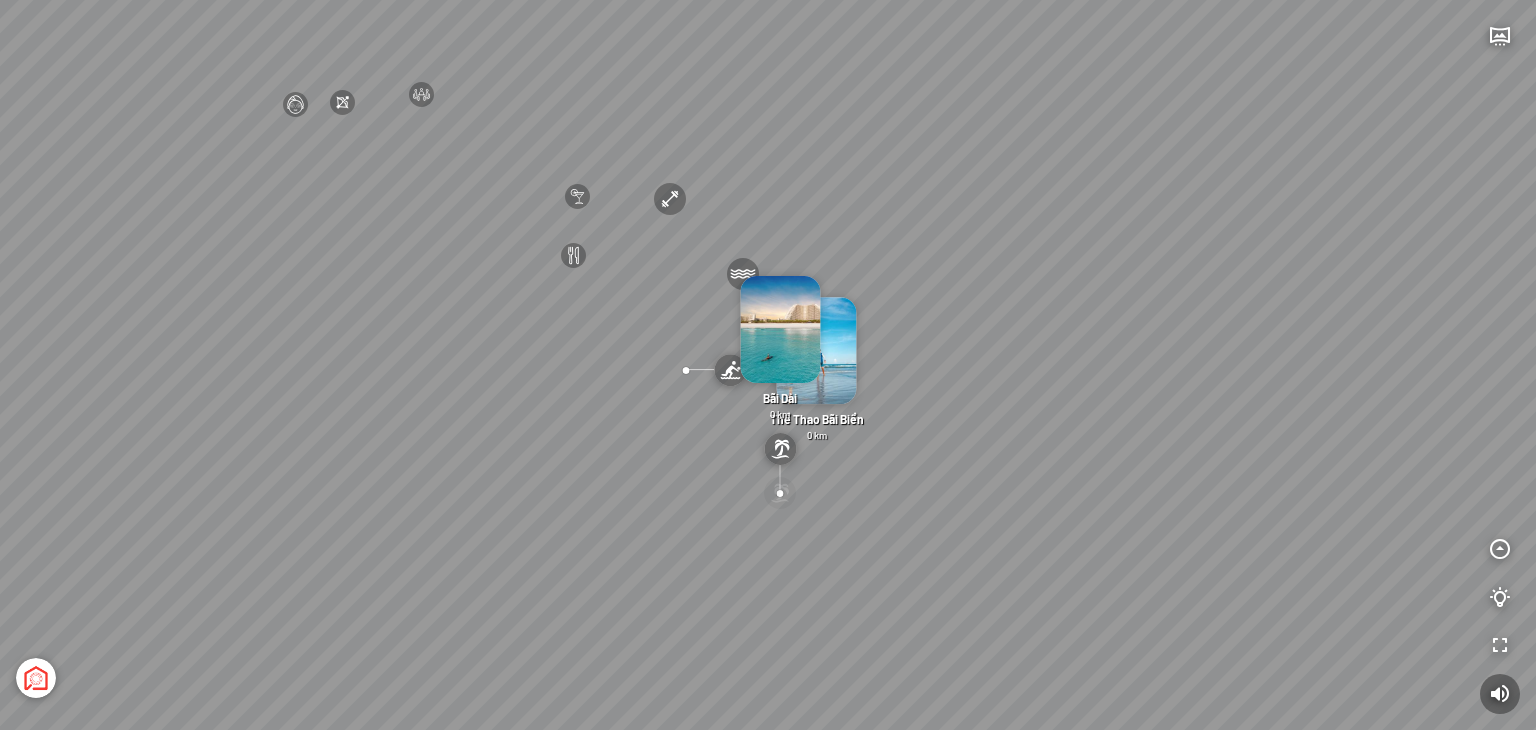 click at bounding box center (780, 493) 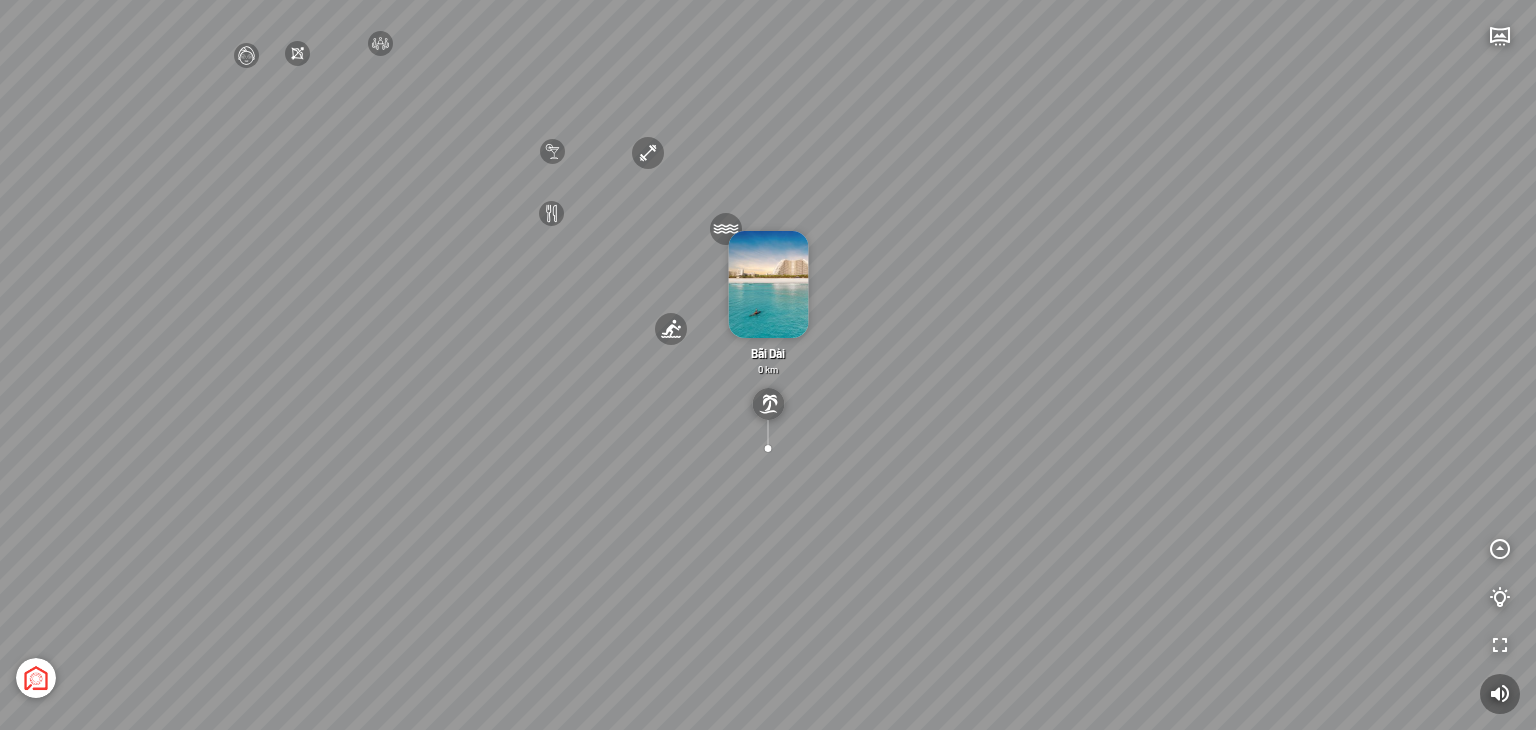 click on "[GEOGRAPHIC_DATA]
3.6 km
KN Links [GEOGRAPHIC_DATA]
5.9 km
Thể Thao Bãi Biển
0 km
Sông Lười
0 km" at bounding box center (768, 365) 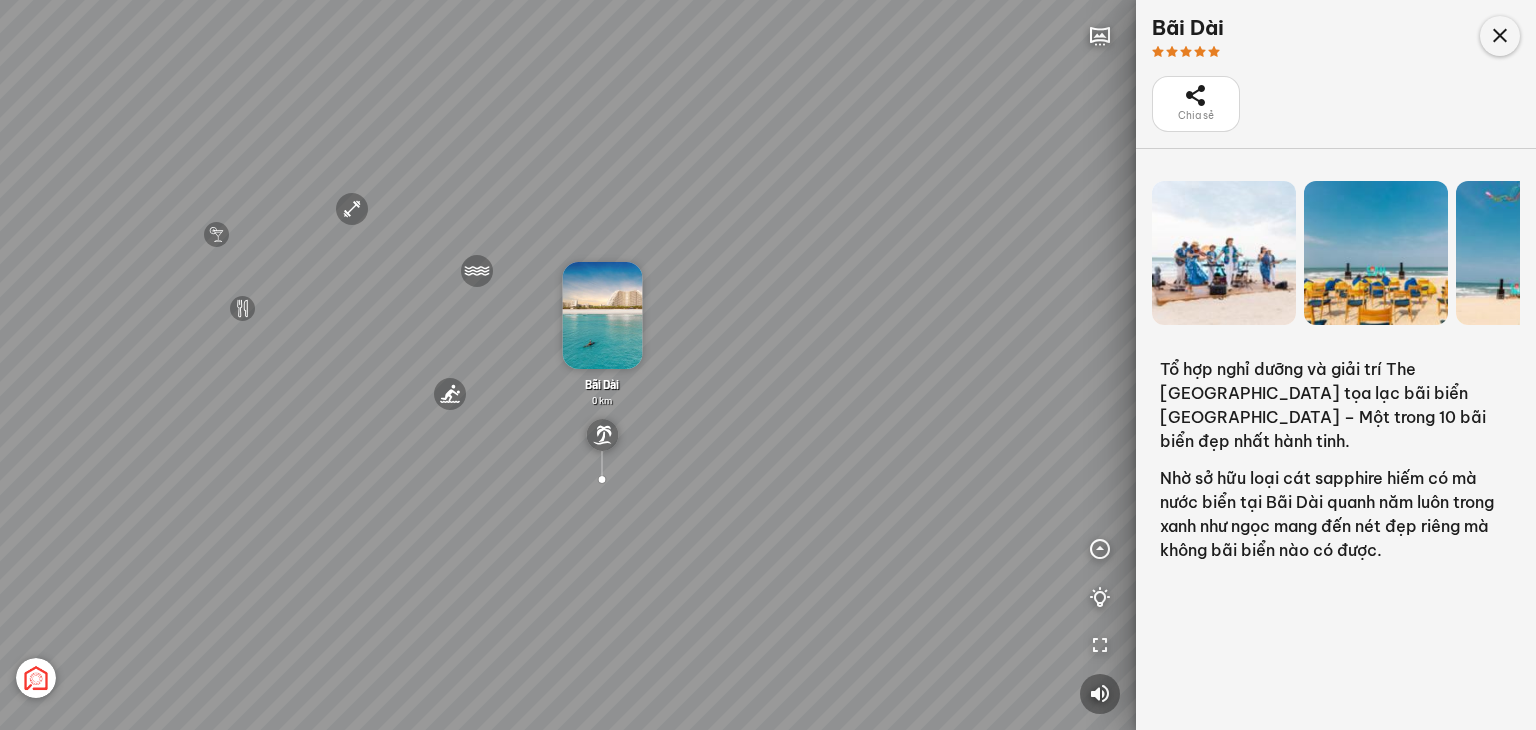 click at bounding box center [1500, 36] 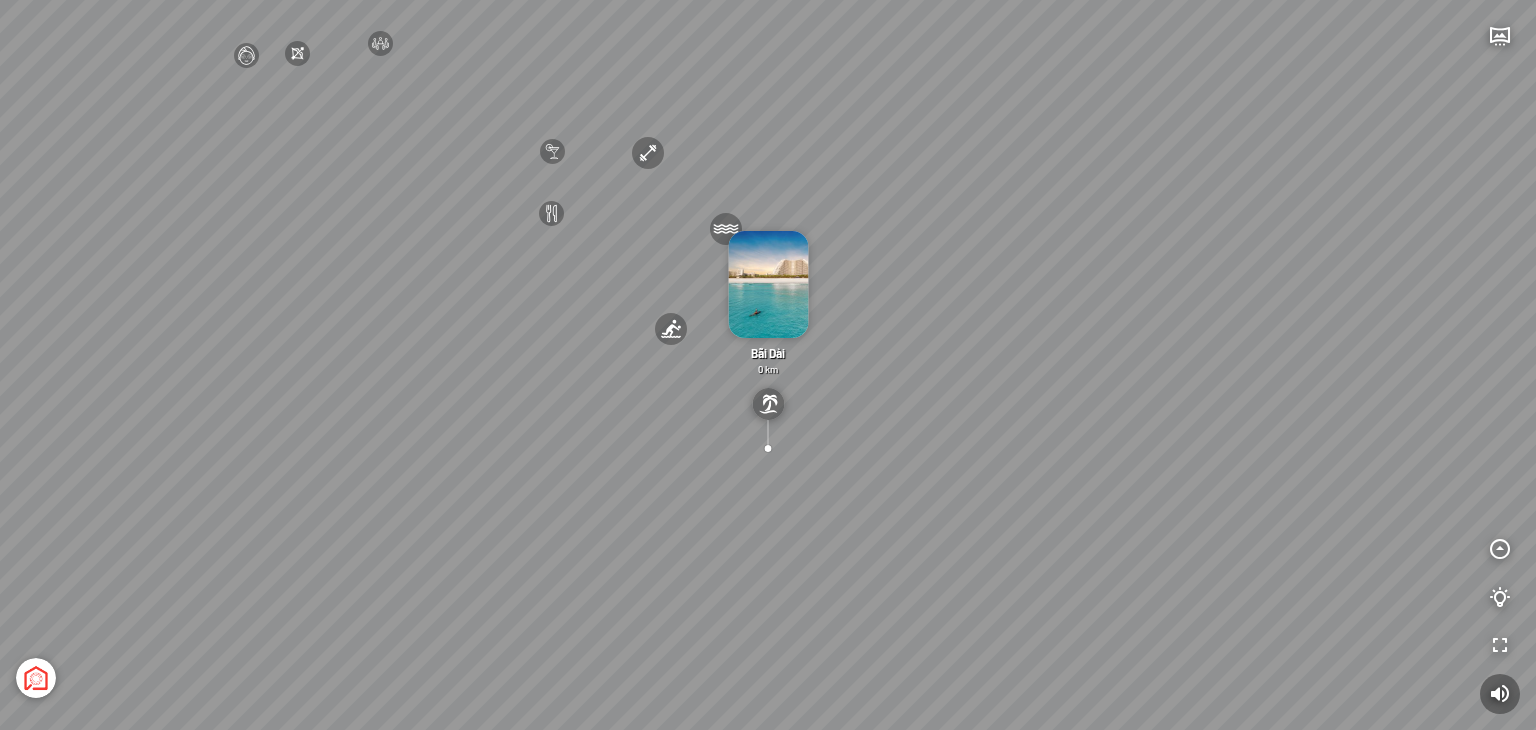 click on "[GEOGRAPHIC_DATA]
3.6 km
KN Links [GEOGRAPHIC_DATA]
5.9 km
Thể Thao Bãi Biển
0 km
Sông Lười
0 km" at bounding box center [768, 365] 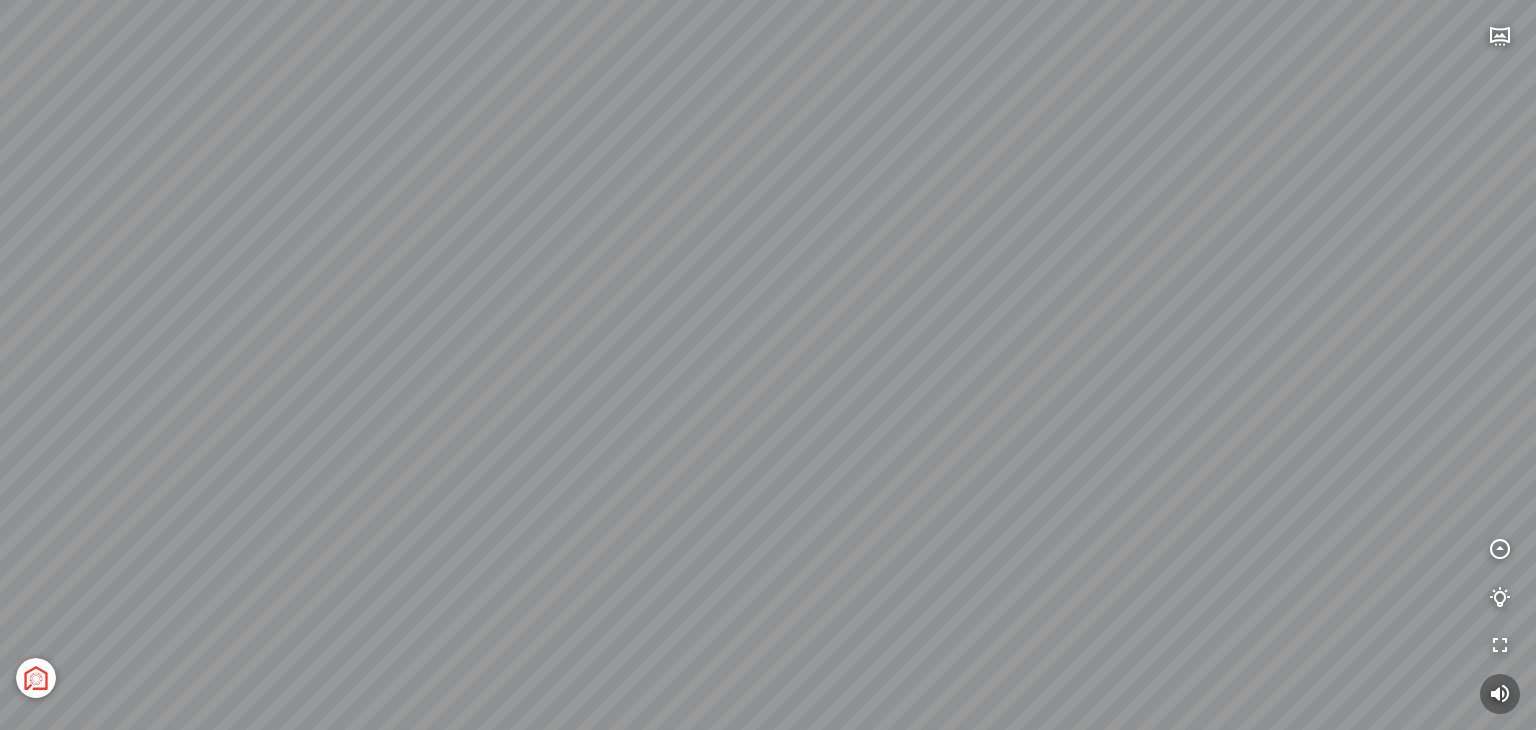 drag, startPoint x: 1057, startPoint y: 318, endPoint x: 1072, endPoint y: 325, distance: 16.552946 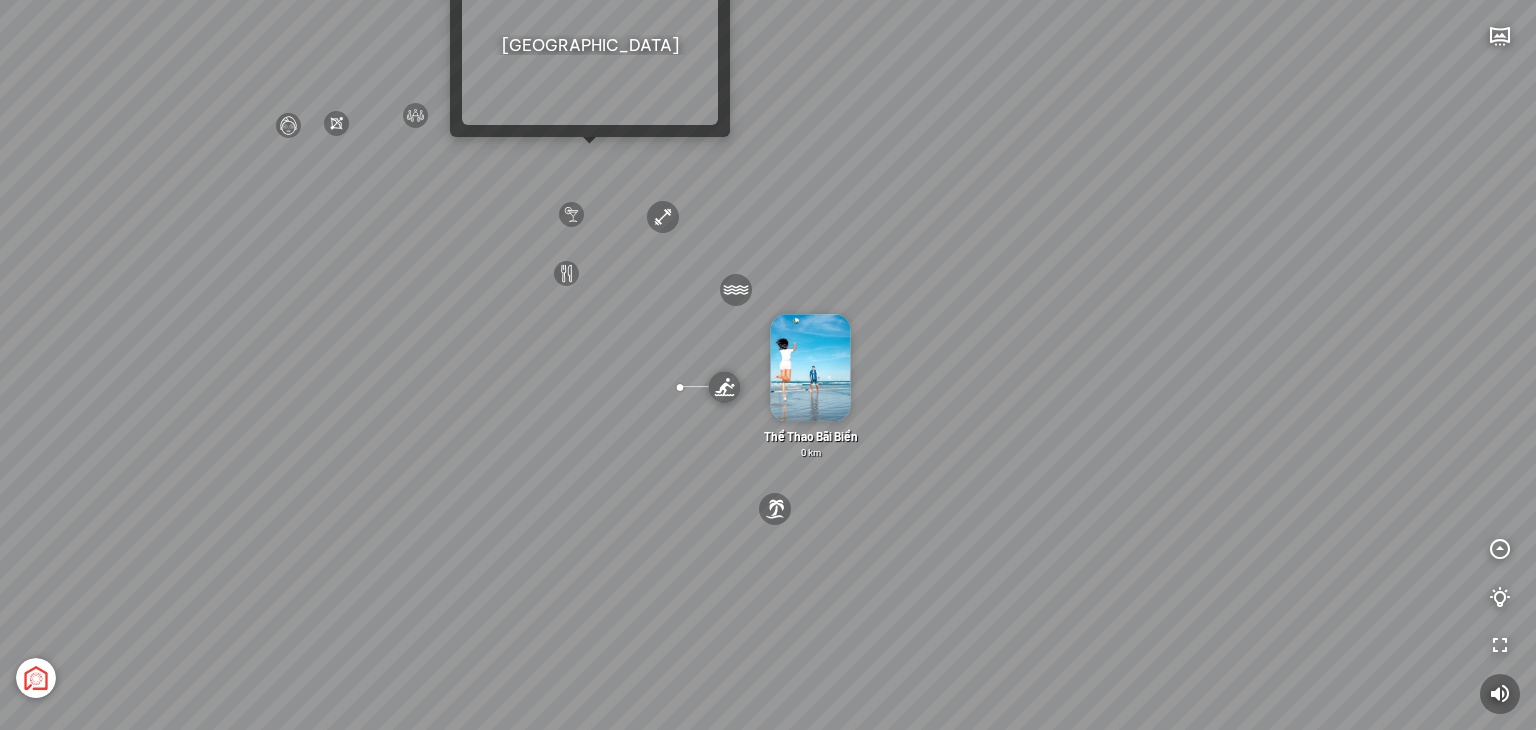 click on "[GEOGRAPHIC_DATA]
3.6 km
KN Links [GEOGRAPHIC_DATA]
5.9 km
Thể Thao Bãi Biển
0 km
Sông Lười
0 km" at bounding box center [768, 365] 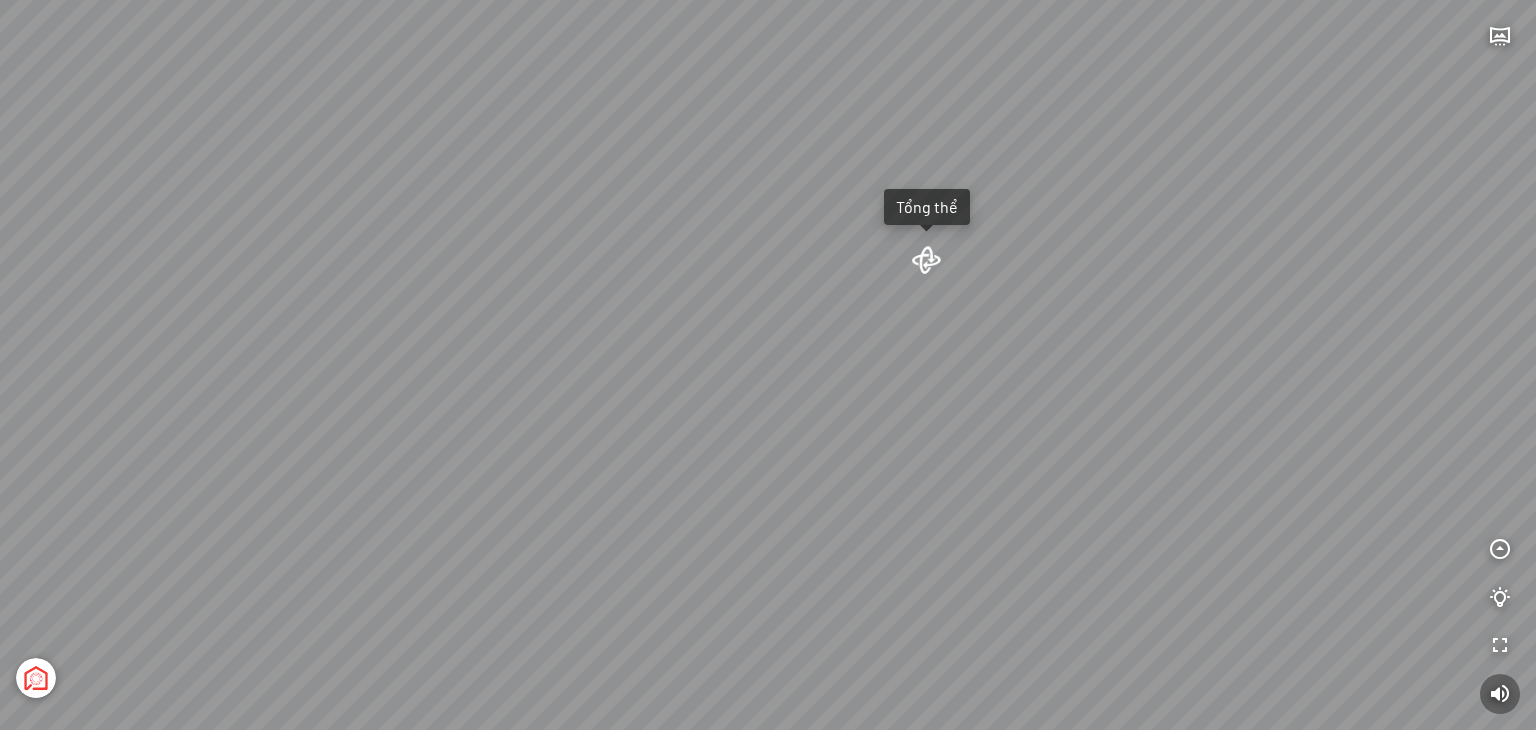 click on "Tổng thể" at bounding box center (768, 365) 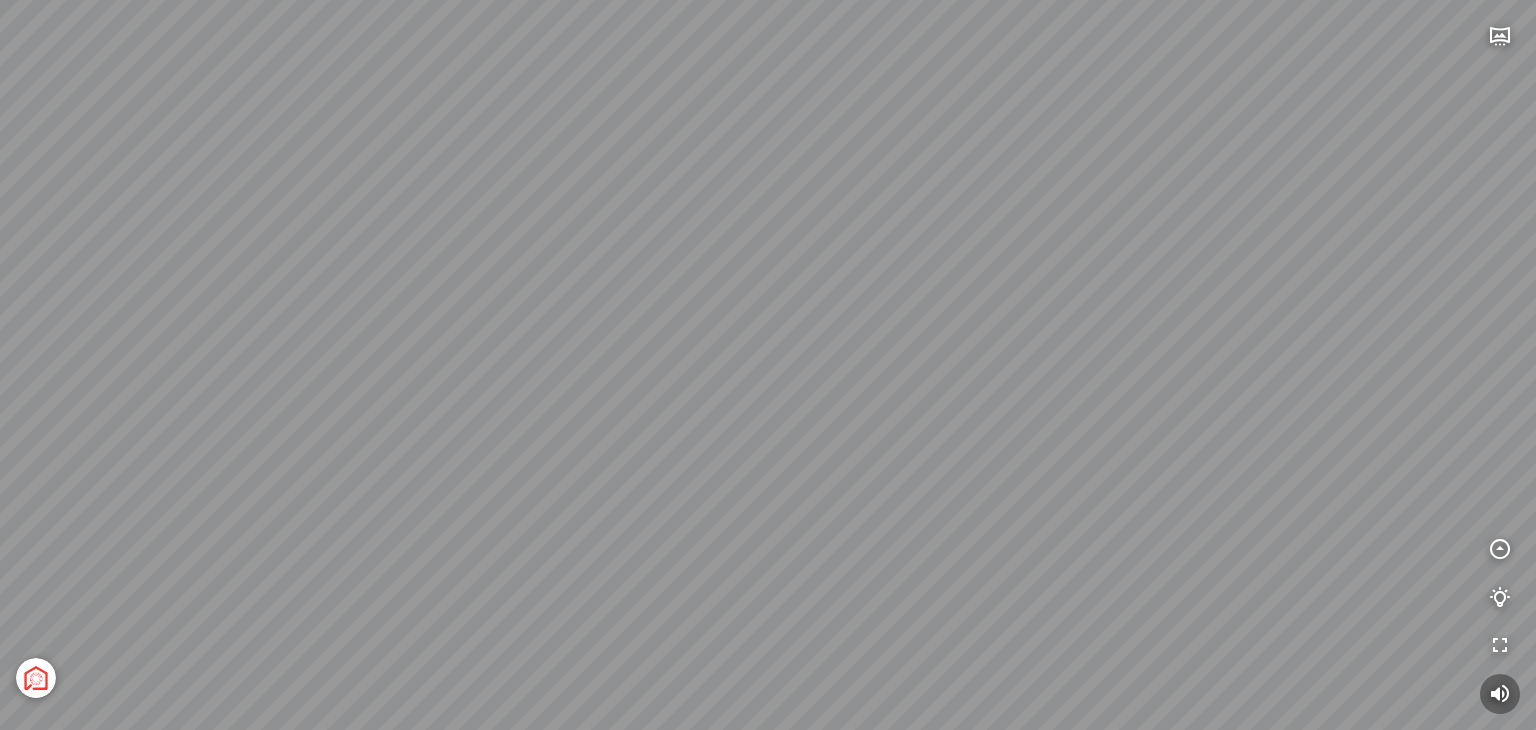 drag, startPoint x: 1250, startPoint y: 579, endPoint x: 725, endPoint y: 115, distance: 700.65753 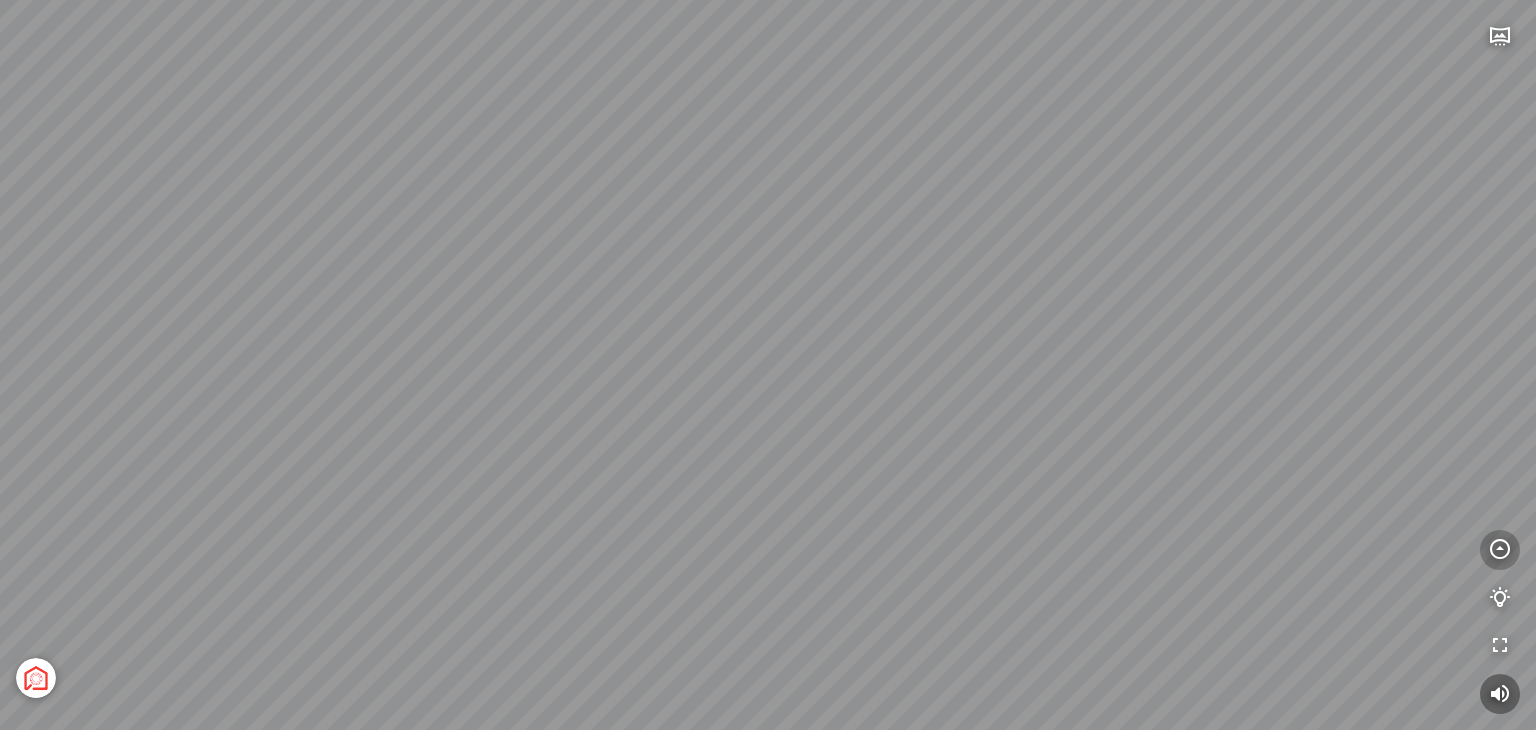 drag, startPoint x: 983, startPoint y: 424, endPoint x: 1492, endPoint y: 548, distance: 523.8864 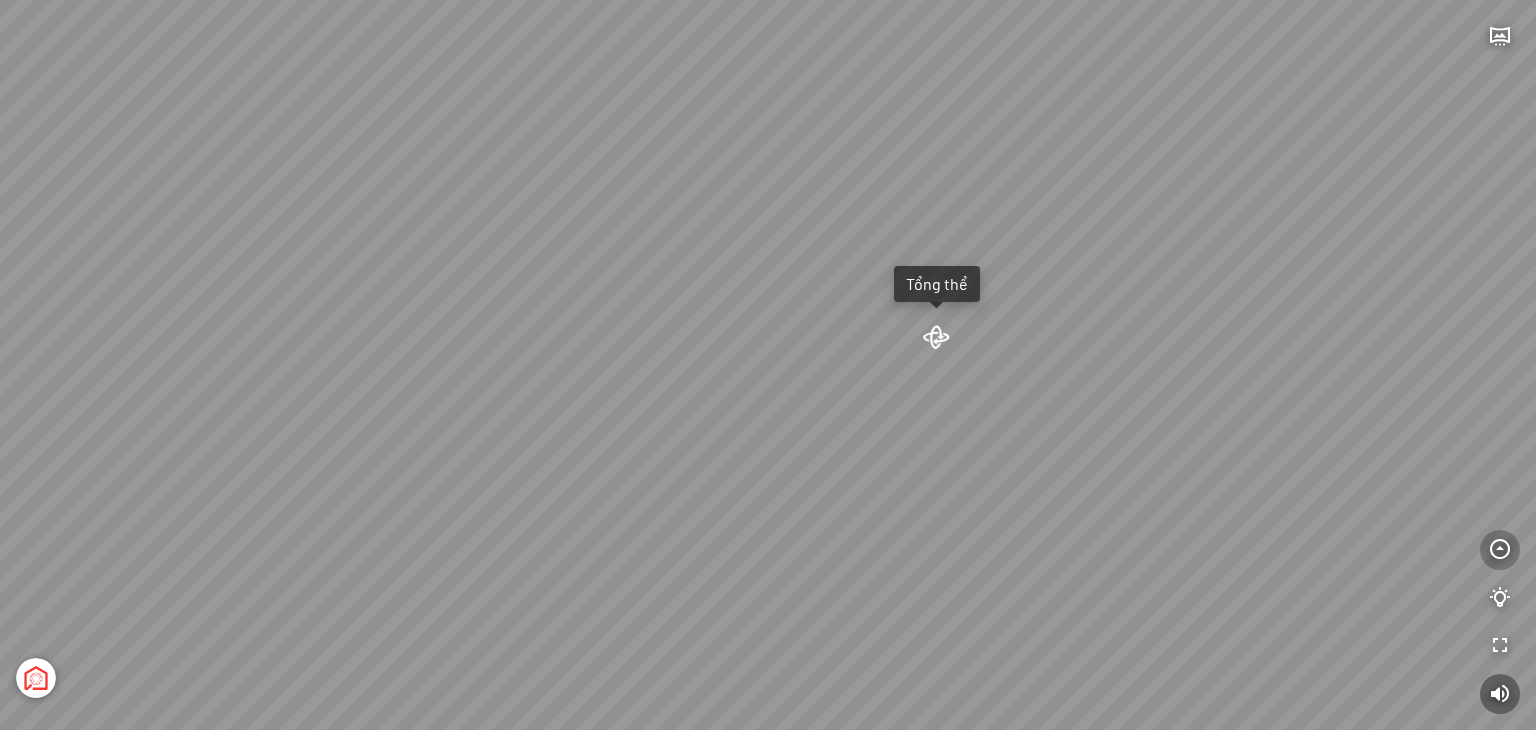 drag, startPoint x: 1402, startPoint y: 408, endPoint x: 1492, endPoint y: 540, distance: 159.76233 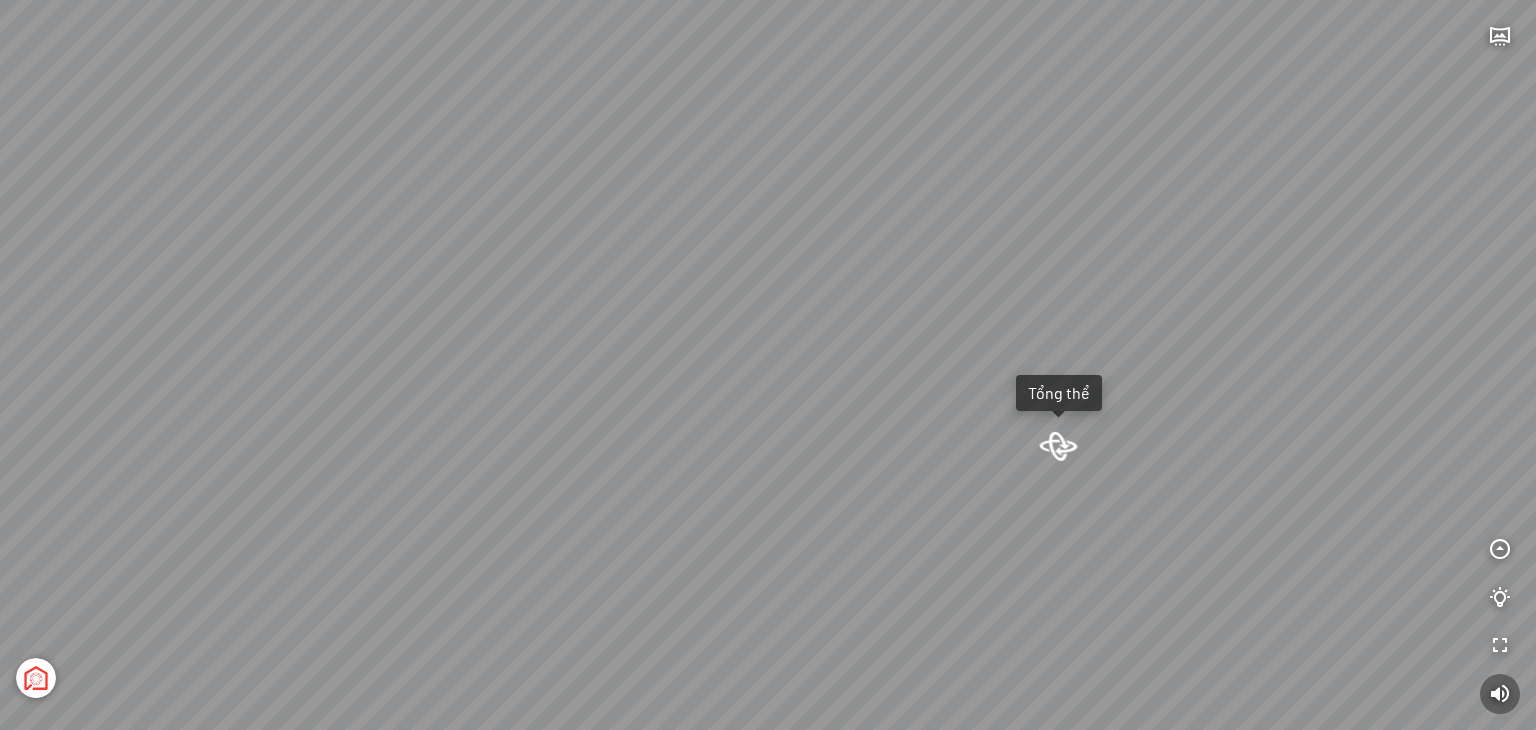click at bounding box center (1059, 446) 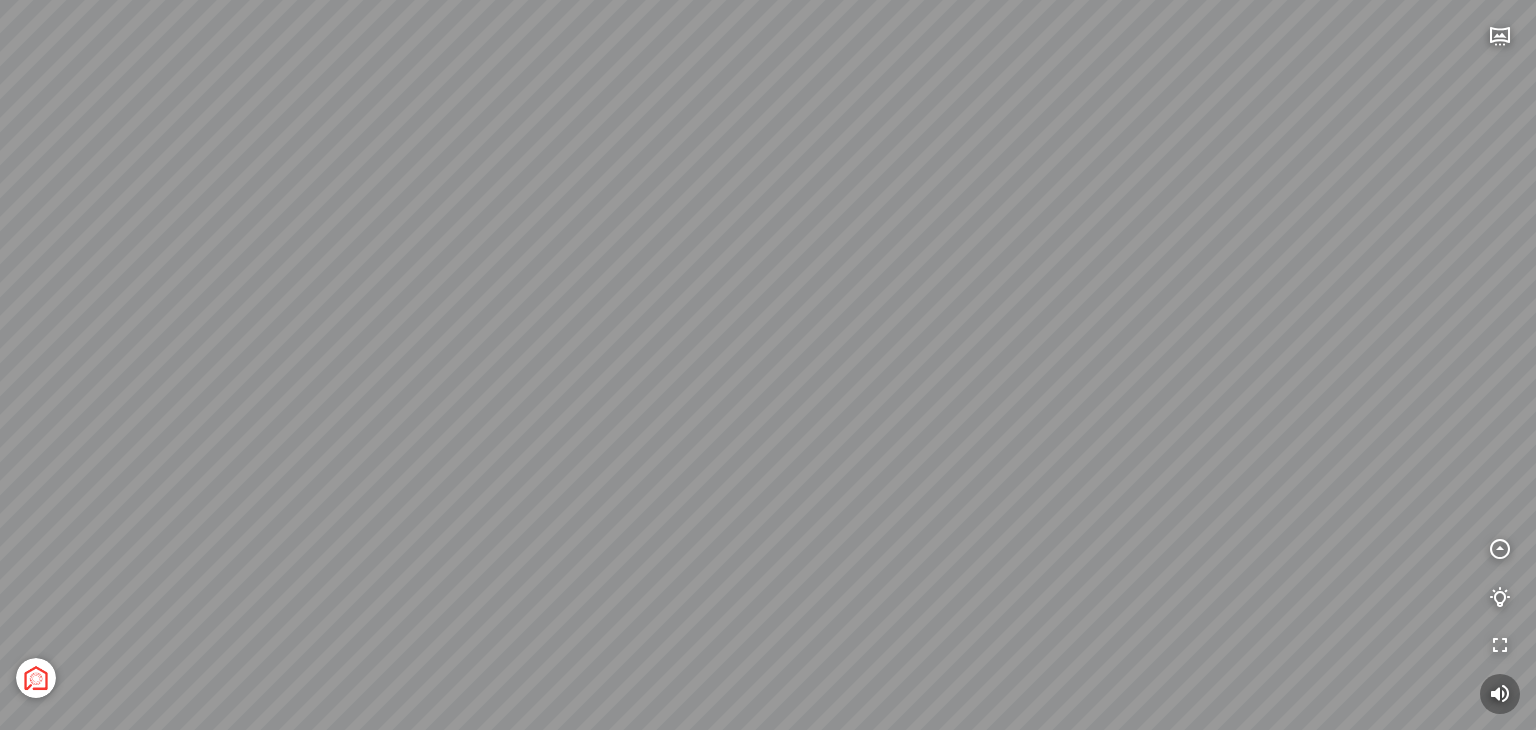drag, startPoint x: 1401, startPoint y: 648, endPoint x: 1244, endPoint y: 110, distance: 560.44 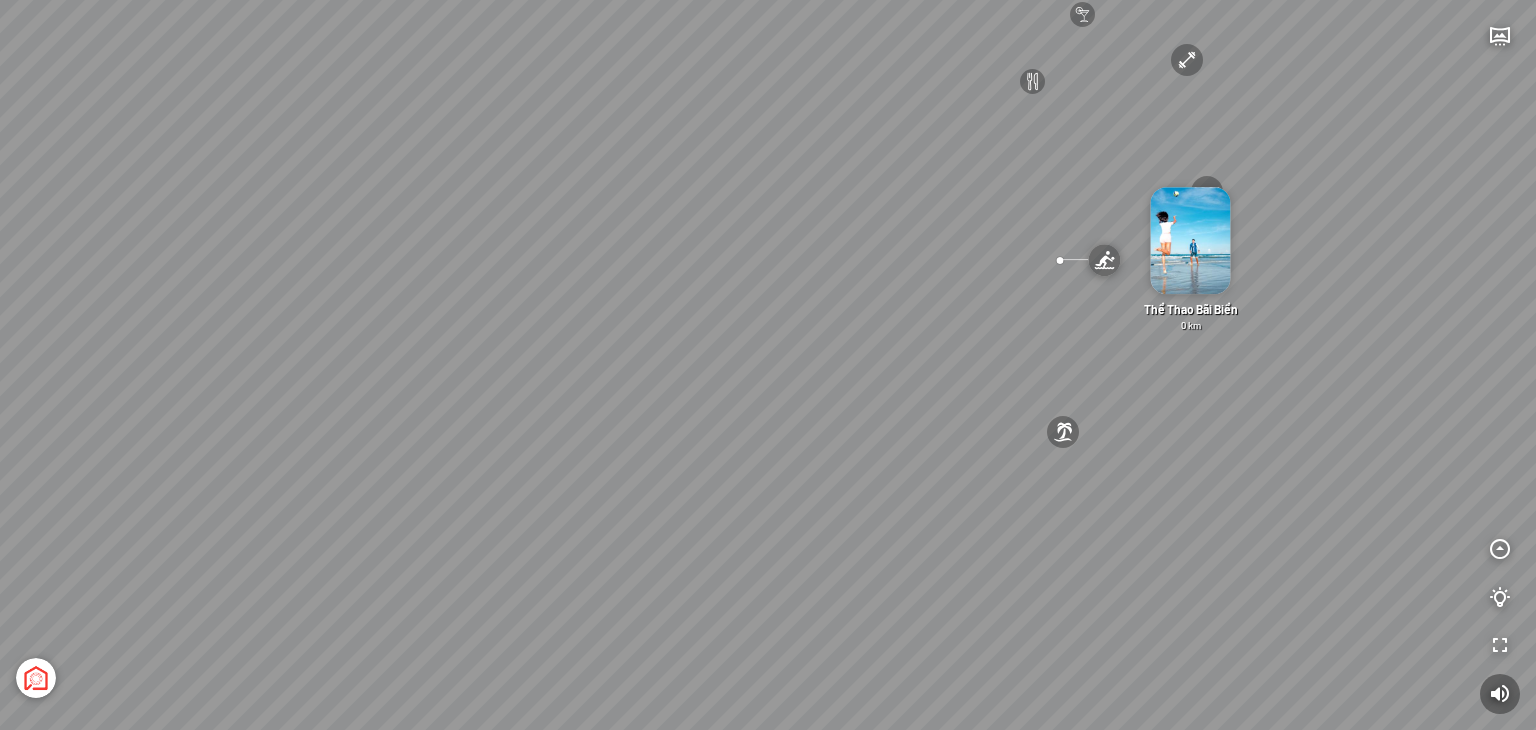 drag, startPoint x: 475, startPoint y: 415, endPoint x: 1348, endPoint y: 451, distance: 873.74194 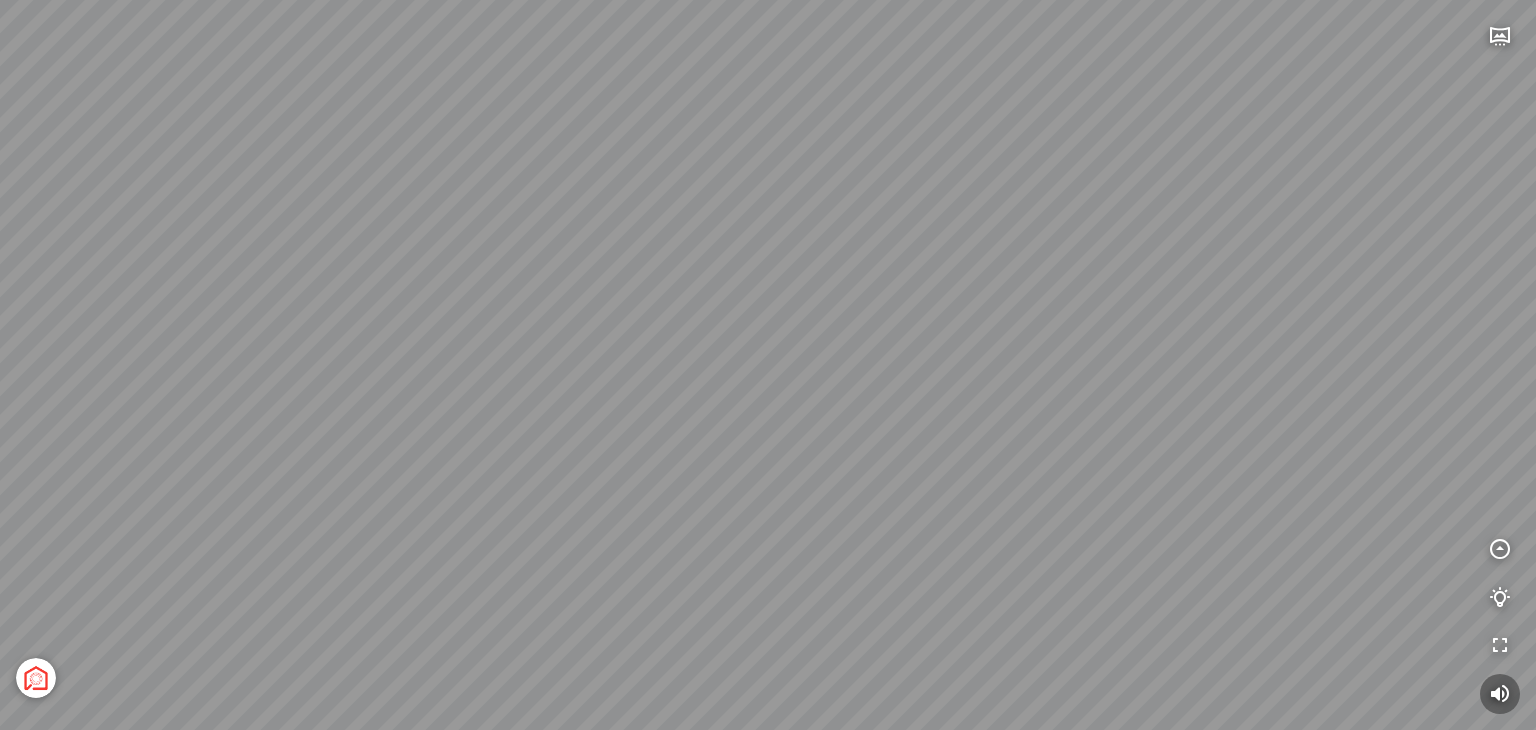 drag, startPoint x: 1465, startPoint y: 365, endPoint x: 699, endPoint y: 571, distance: 793.21625 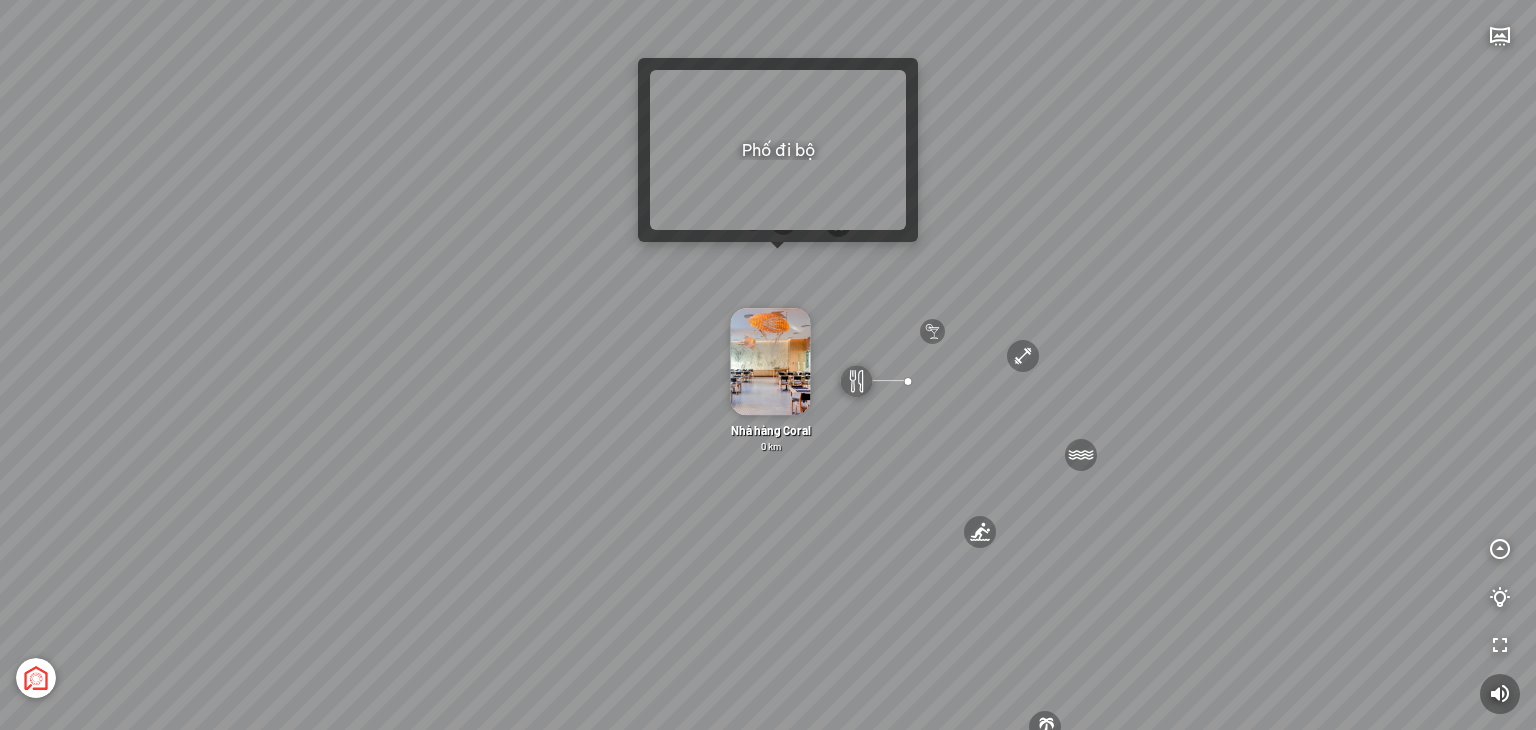 click at bounding box center (778, 249) 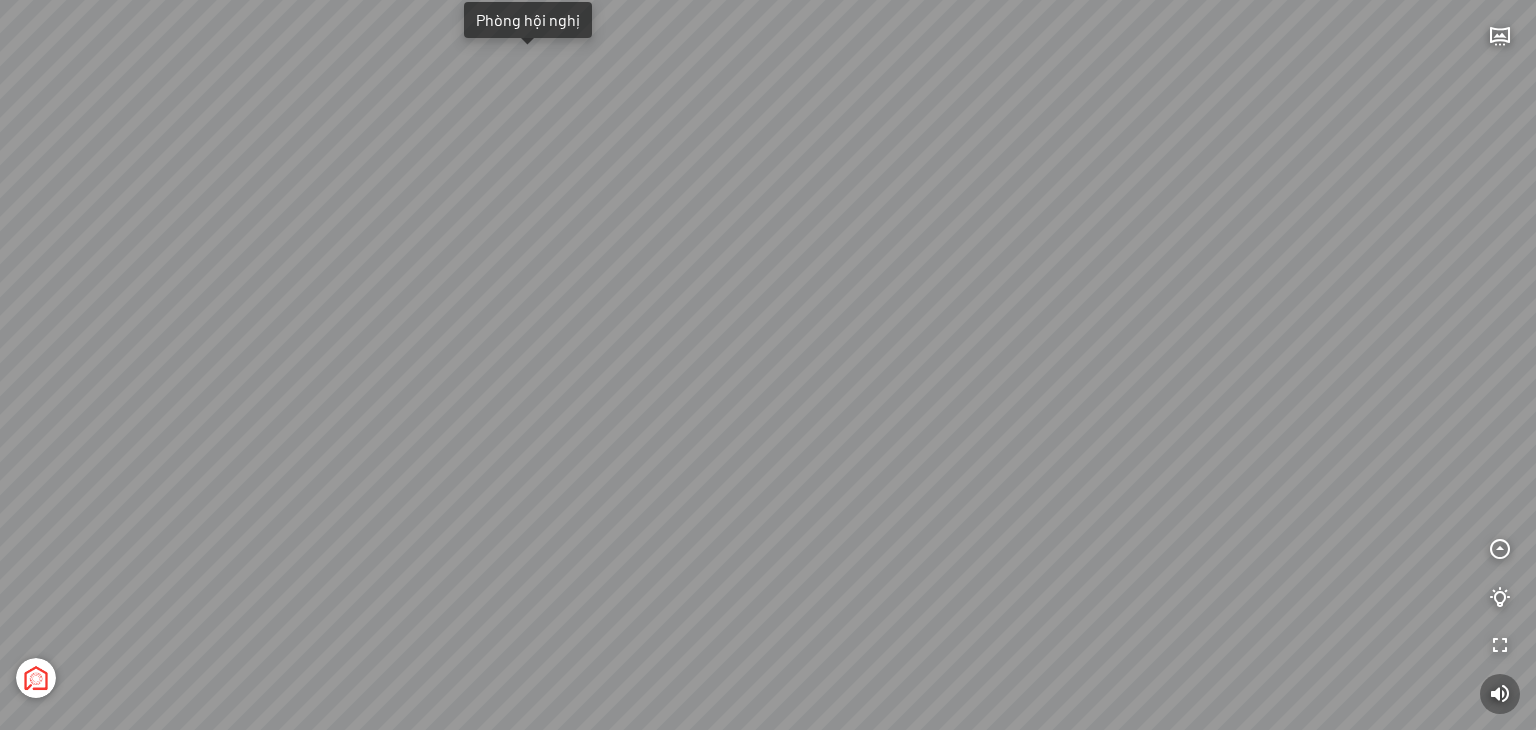 drag, startPoint x: 756, startPoint y: 478, endPoint x: 1439, endPoint y: 154, distance: 755.95306 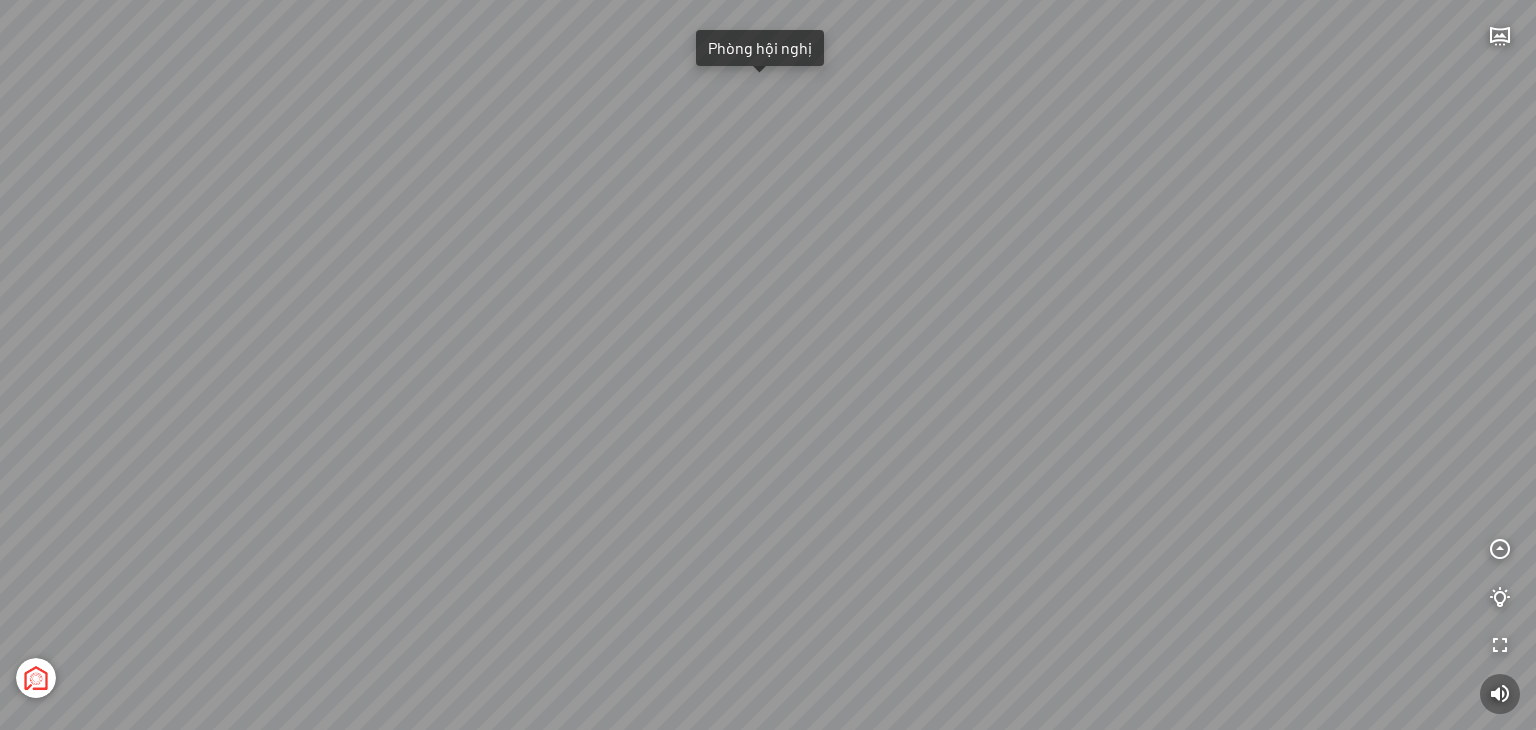 drag, startPoint x: 995, startPoint y: 429, endPoint x: 1198, endPoint y: 489, distance: 211.68137 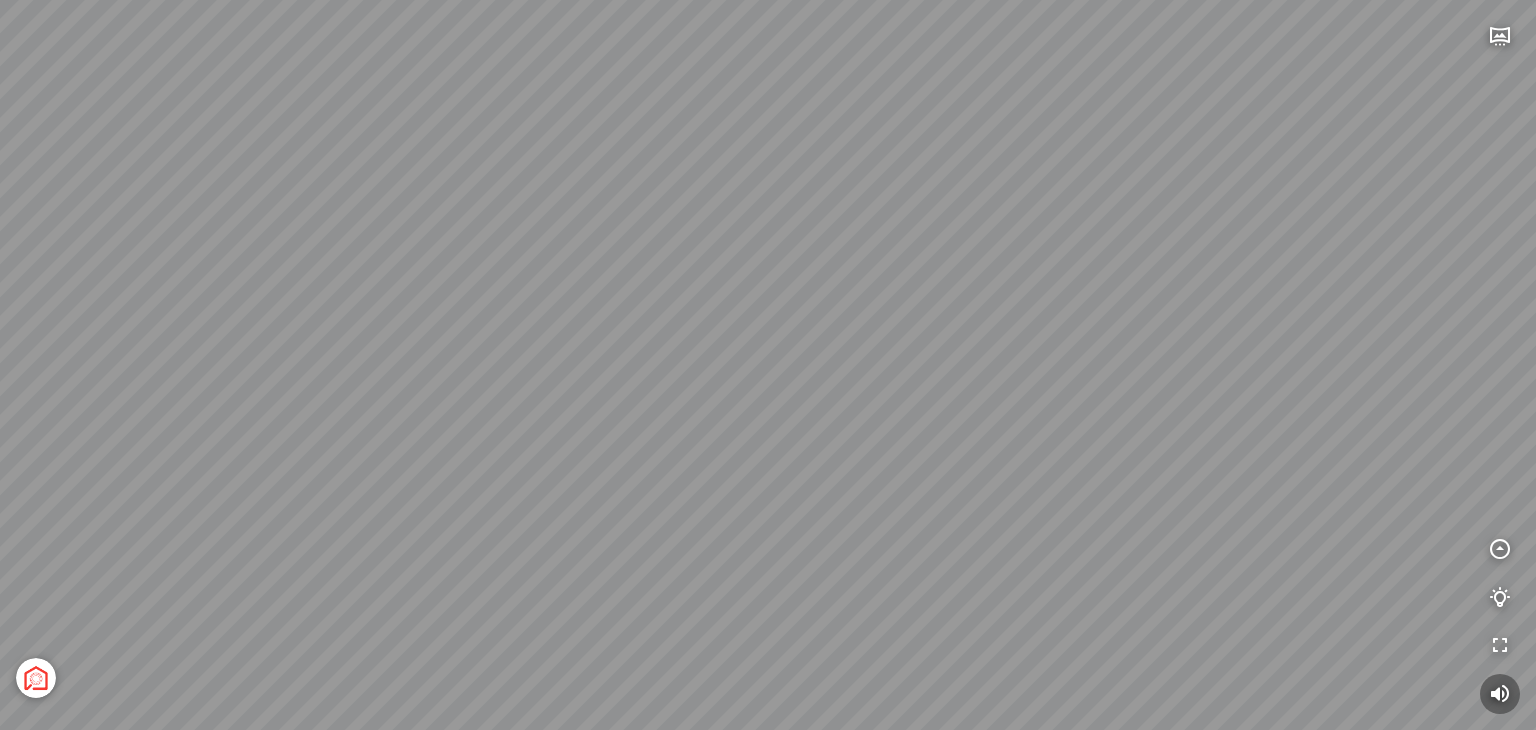 drag, startPoint x: 1095, startPoint y: 418, endPoint x: 421, endPoint y: 576, distance: 692.2716 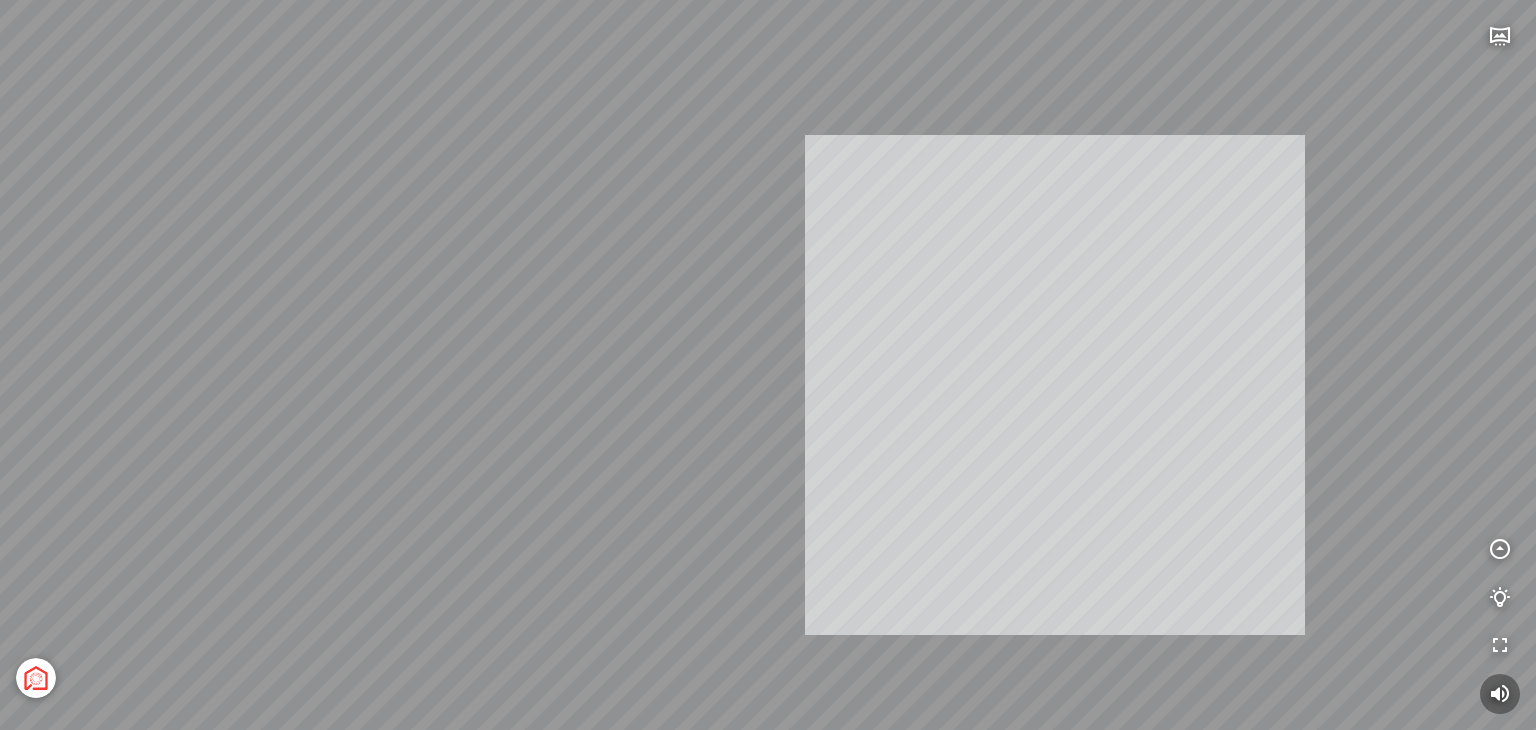 drag, startPoint x: 1055, startPoint y: 385, endPoint x: 360, endPoint y: 403, distance: 695.23303 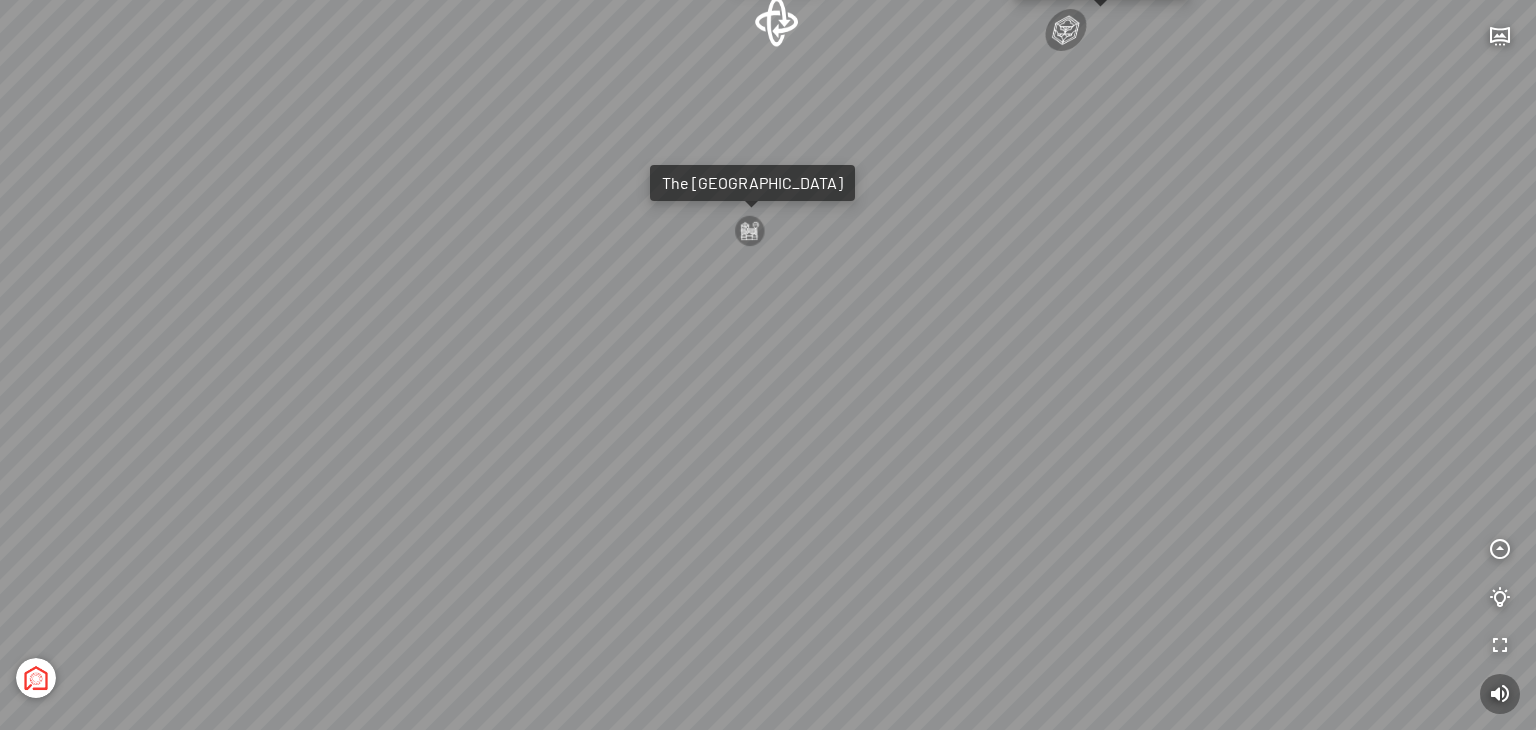 drag, startPoint x: 414, startPoint y: 317, endPoint x: 529, endPoint y: 325, distance: 115.27792 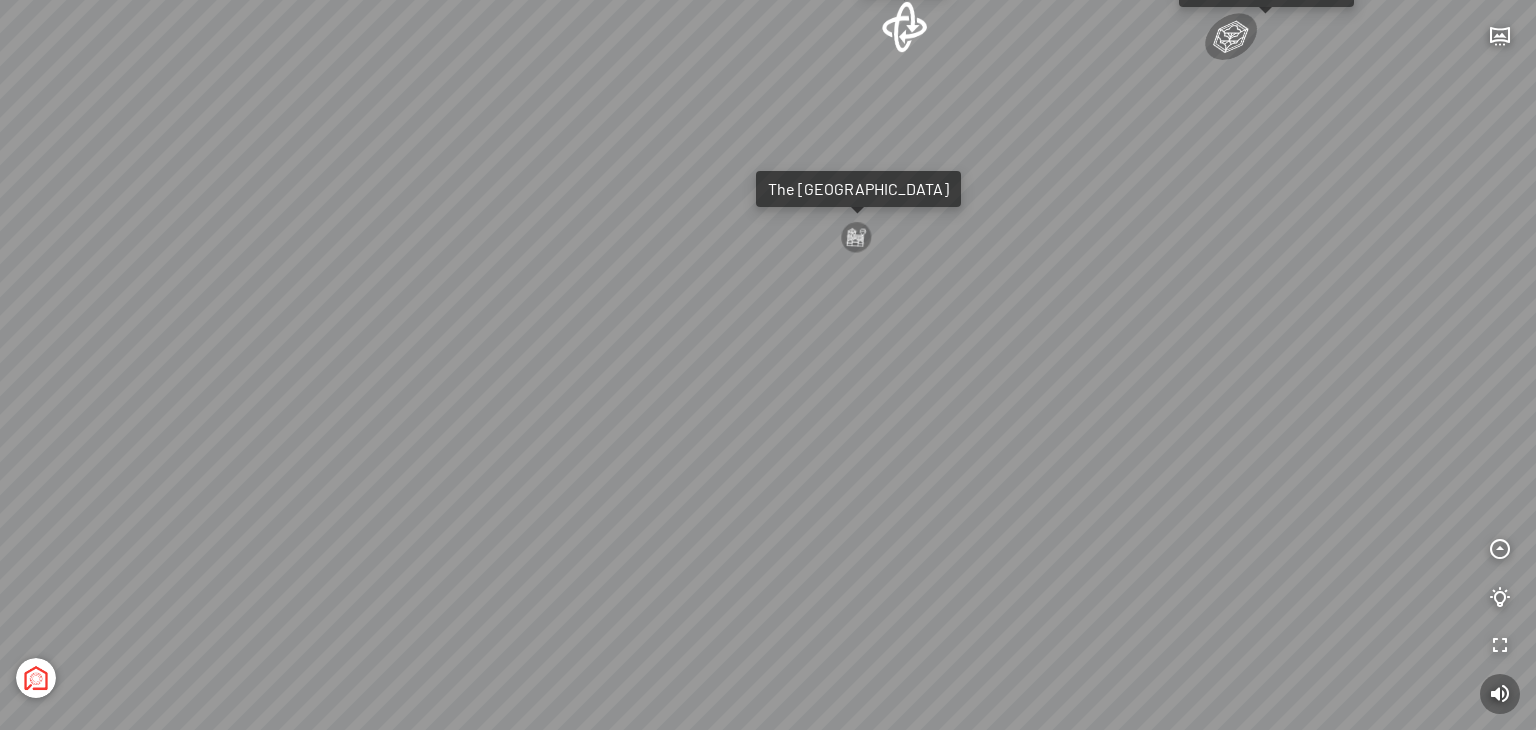 click at bounding box center (905, 27) 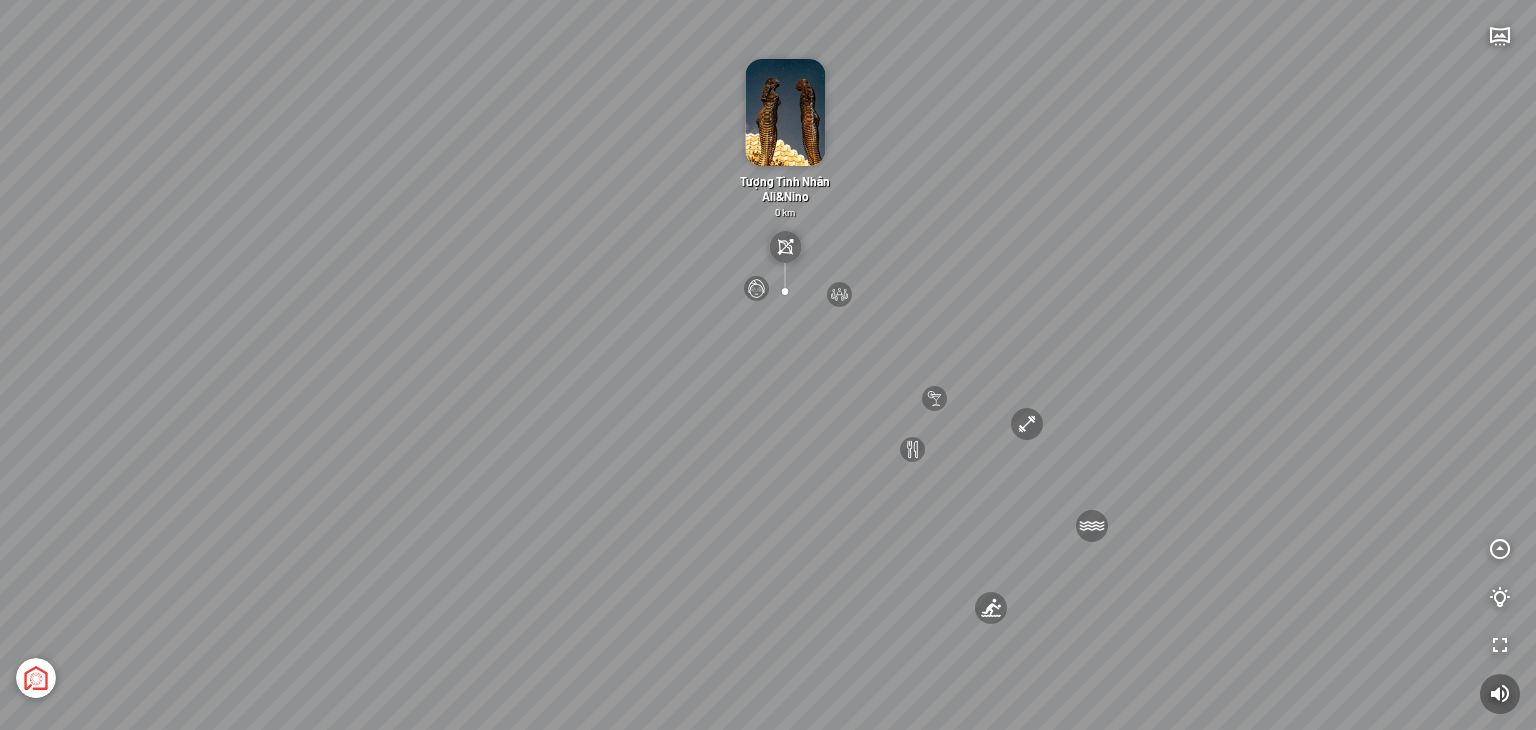 drag, startPoint x: 782, startPoint y: 229, endPoint x: 564, endPoint y: 257, distance: 219.79082 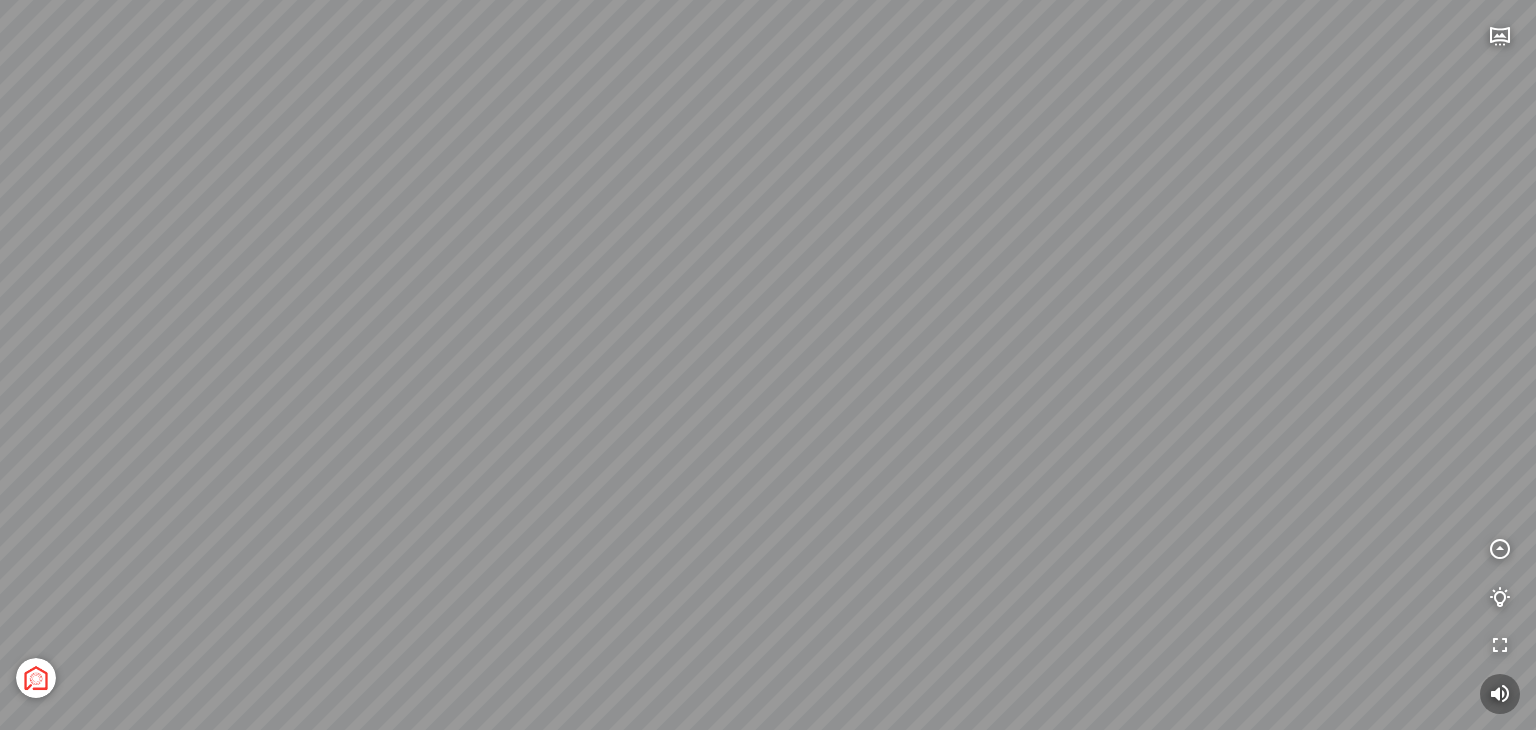drag, startPoint x: 808, startPoint y: 601, endPoint x: 256, endPoint y: 575, distance: 552.612 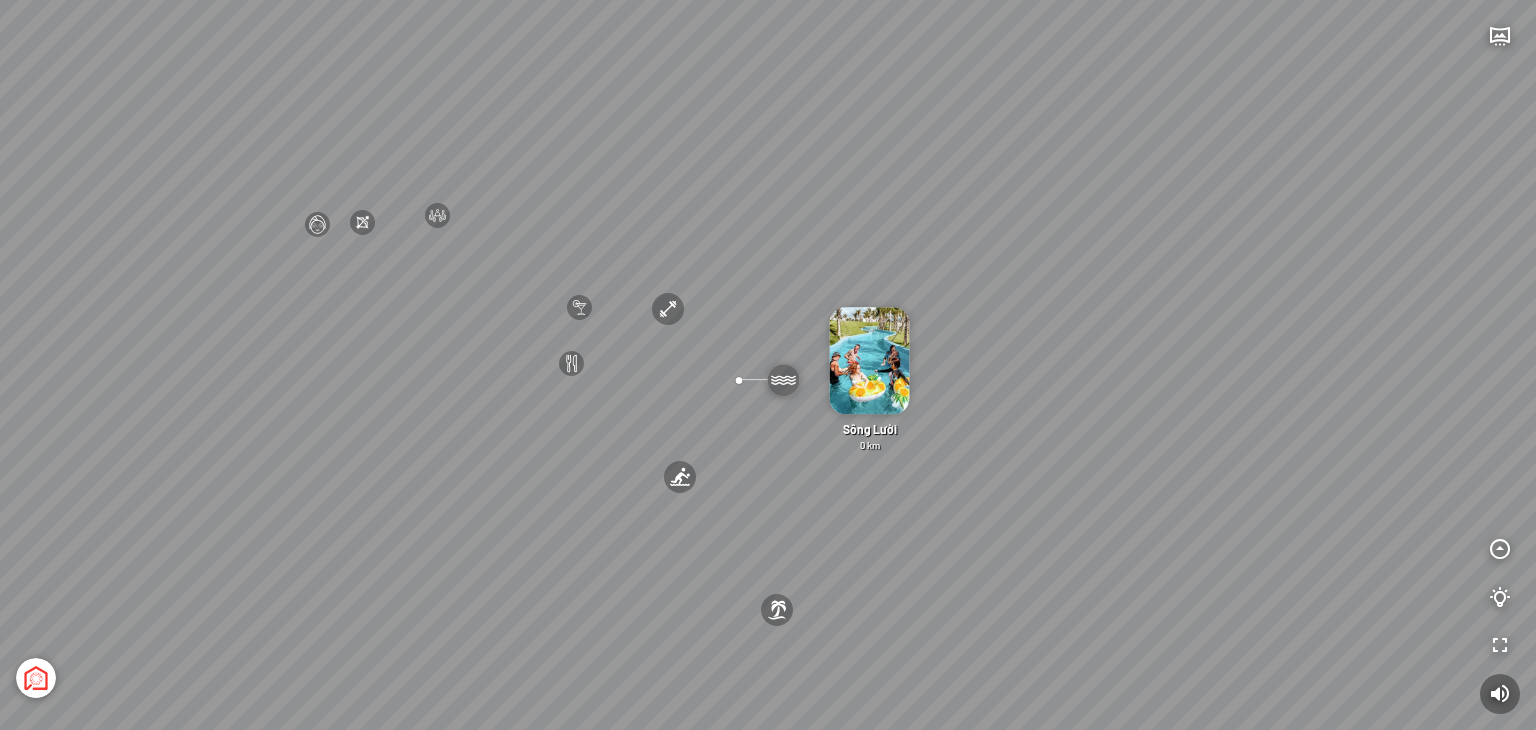 drag, startPoint x: 1041, startPoint y: 537, endPoint x: 1069, endPoint y: 530, distance: 28.86174 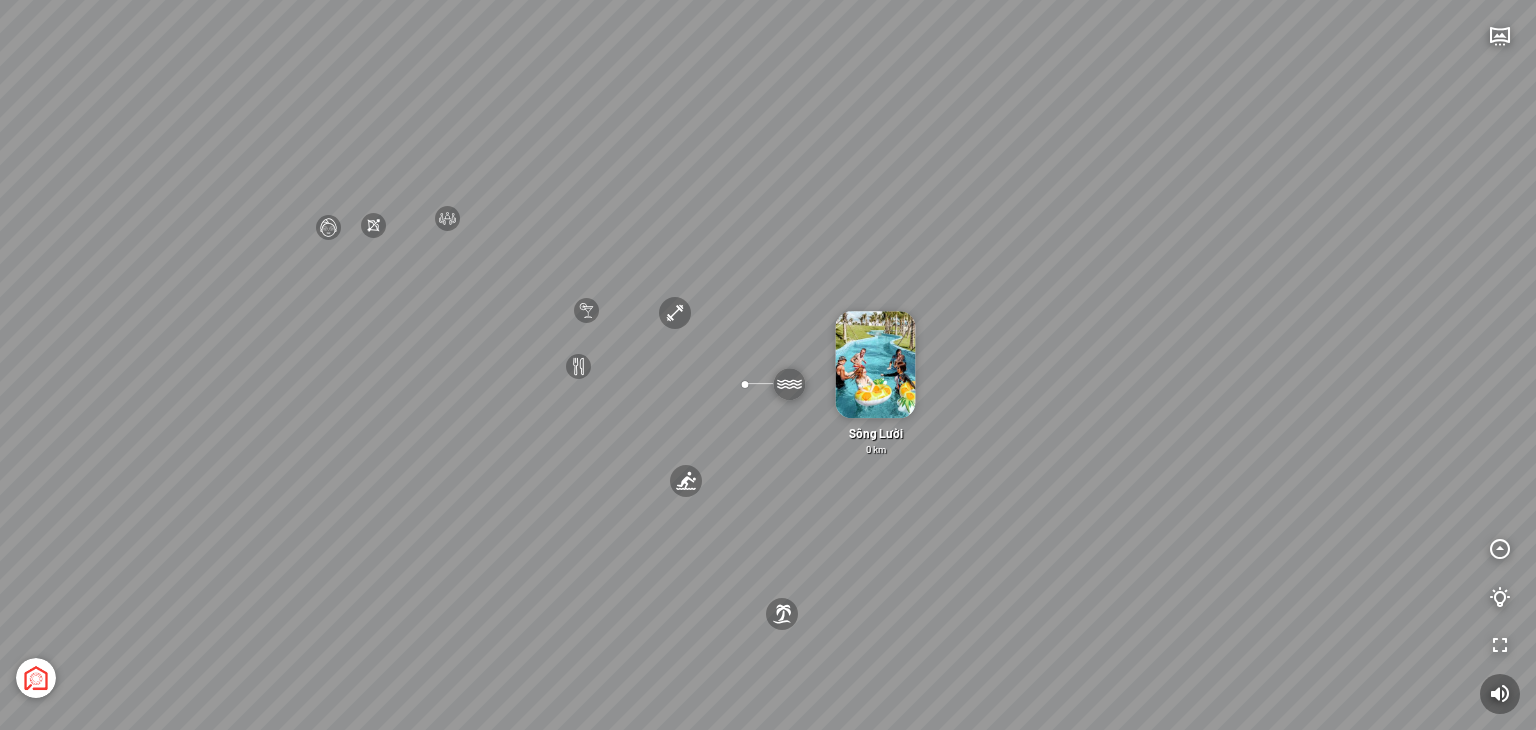 click on "[GEOGRAPHIC_DATA]
3.6 km
KN Links [GEOGRAPHIC_DATA]
5.9 km
Thể Thao Bãi Biển
0 km
Sông Lười
0 km" at bounding box center [768, 365] 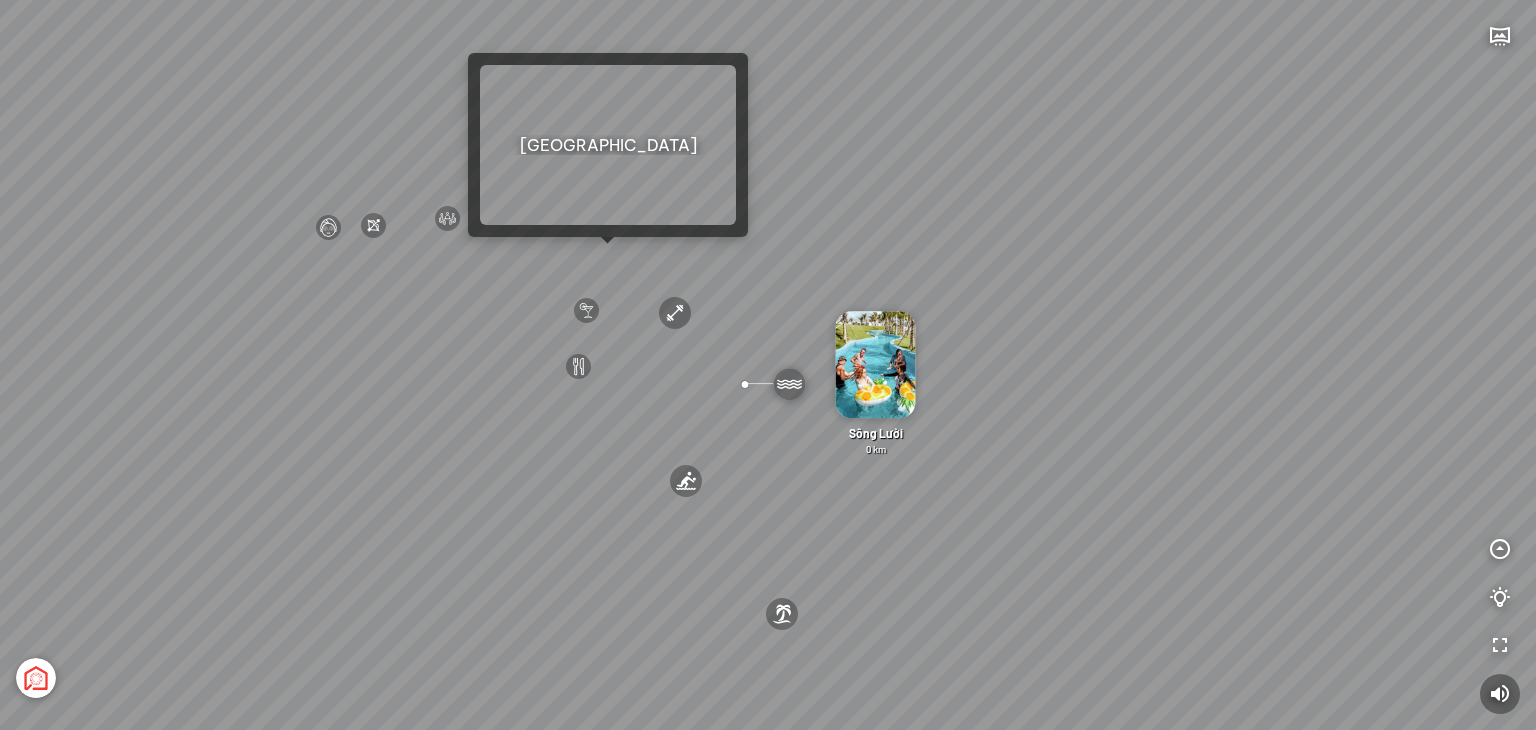 click on "[GEOGRAPHIC_DATA]
3.6 km
KN Links [GEOGRAPHIC_DATA]
5.9 km
Thể Thao Bãi Biển
0 km
Sông Lười
0 km" at bounding box center [768, 365] 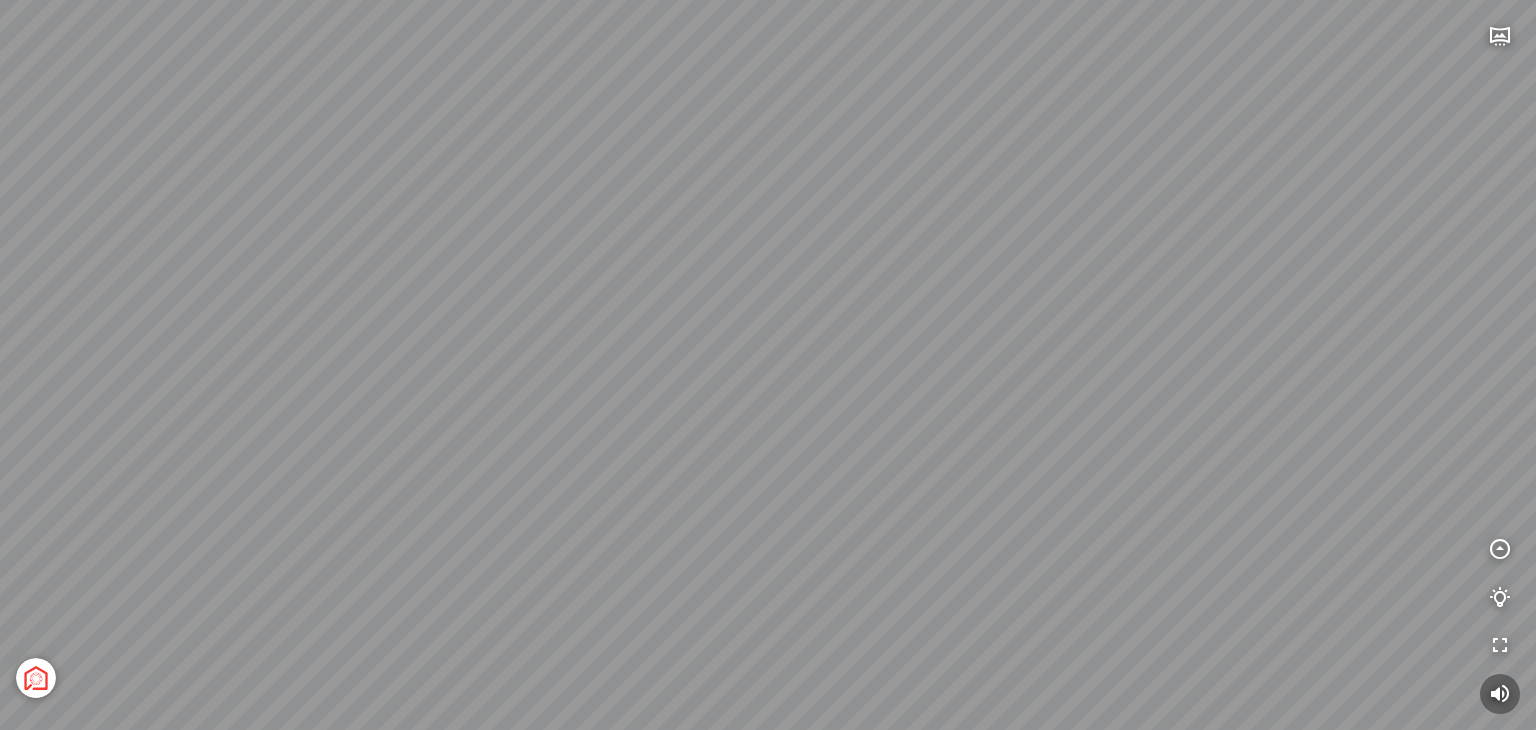 drag, startPoint x: 818, startPoint y: 333, endPoint x: 780, endPoint y: 35, distance: 300.41306 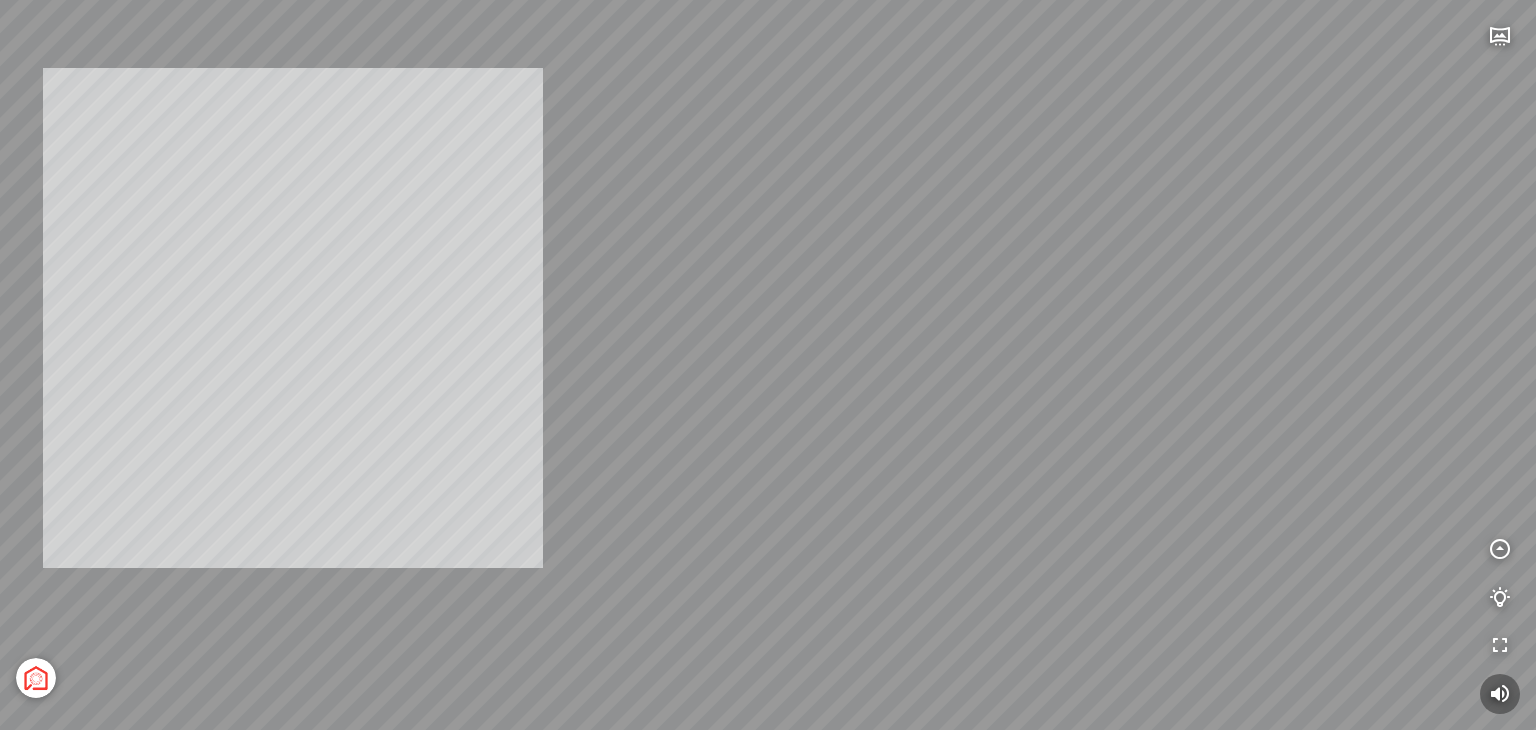 drag, startPoint x: 293, startPoint y: 318, endPoint x: 618, endPoint y: 290, distance: 326.20392 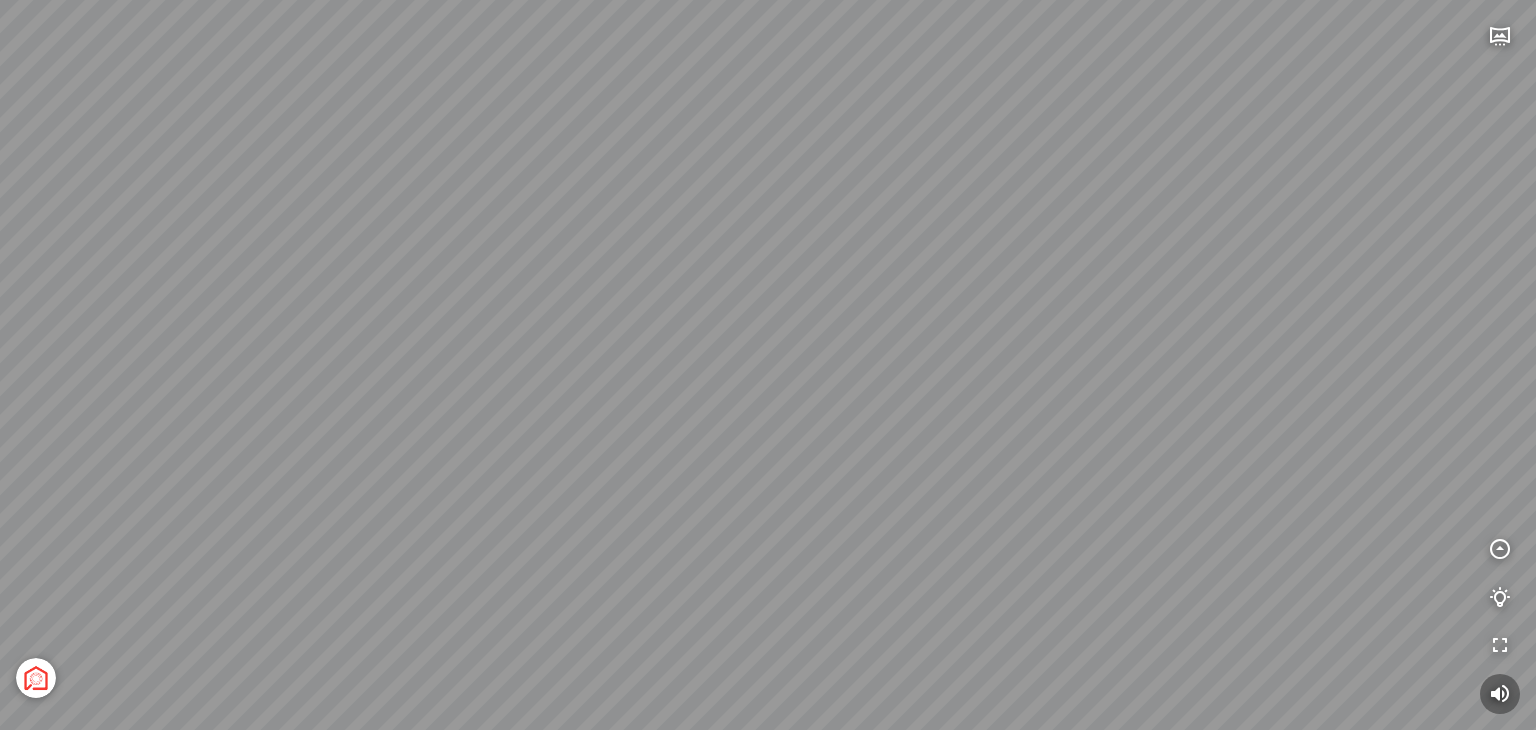 drag, startPoint x: 325, startPoint y: 413, endPoint x: 881, endPoint y: 265, distance: 575.3608 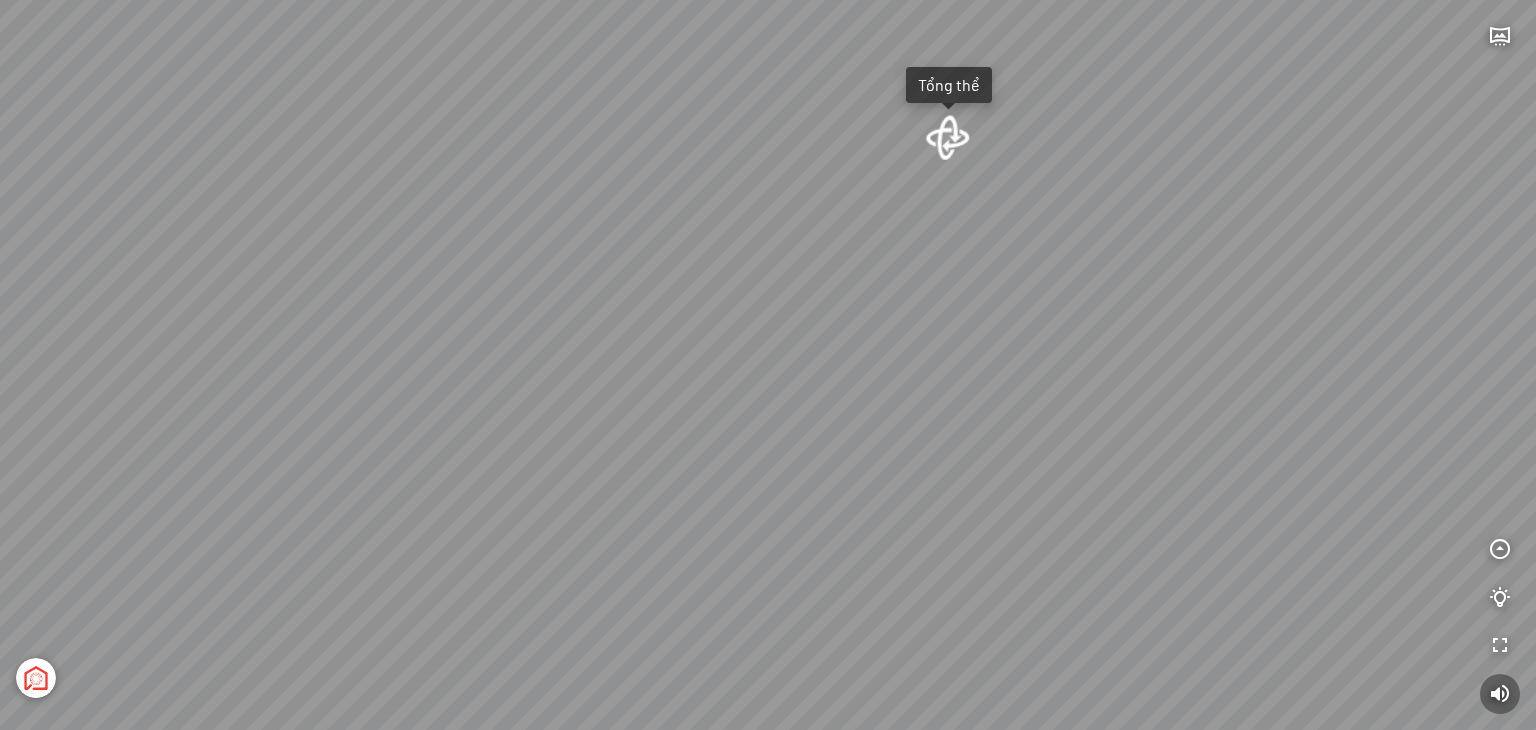 click at bounding box center [948, 137] 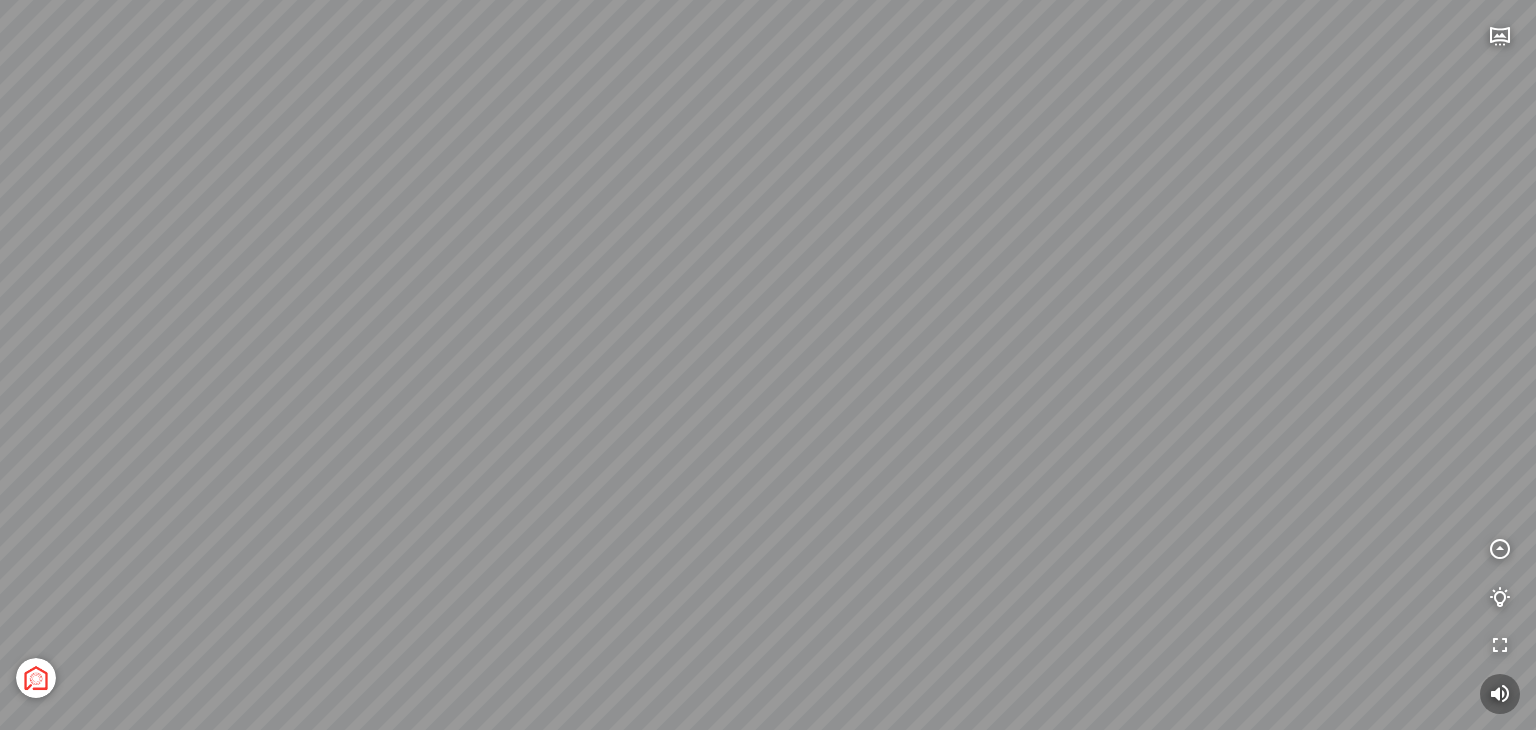 drag, startPoint x: 1405, startPoint y: 694, endPoint x: 774, endPoint y: 677, distance: 631.22894 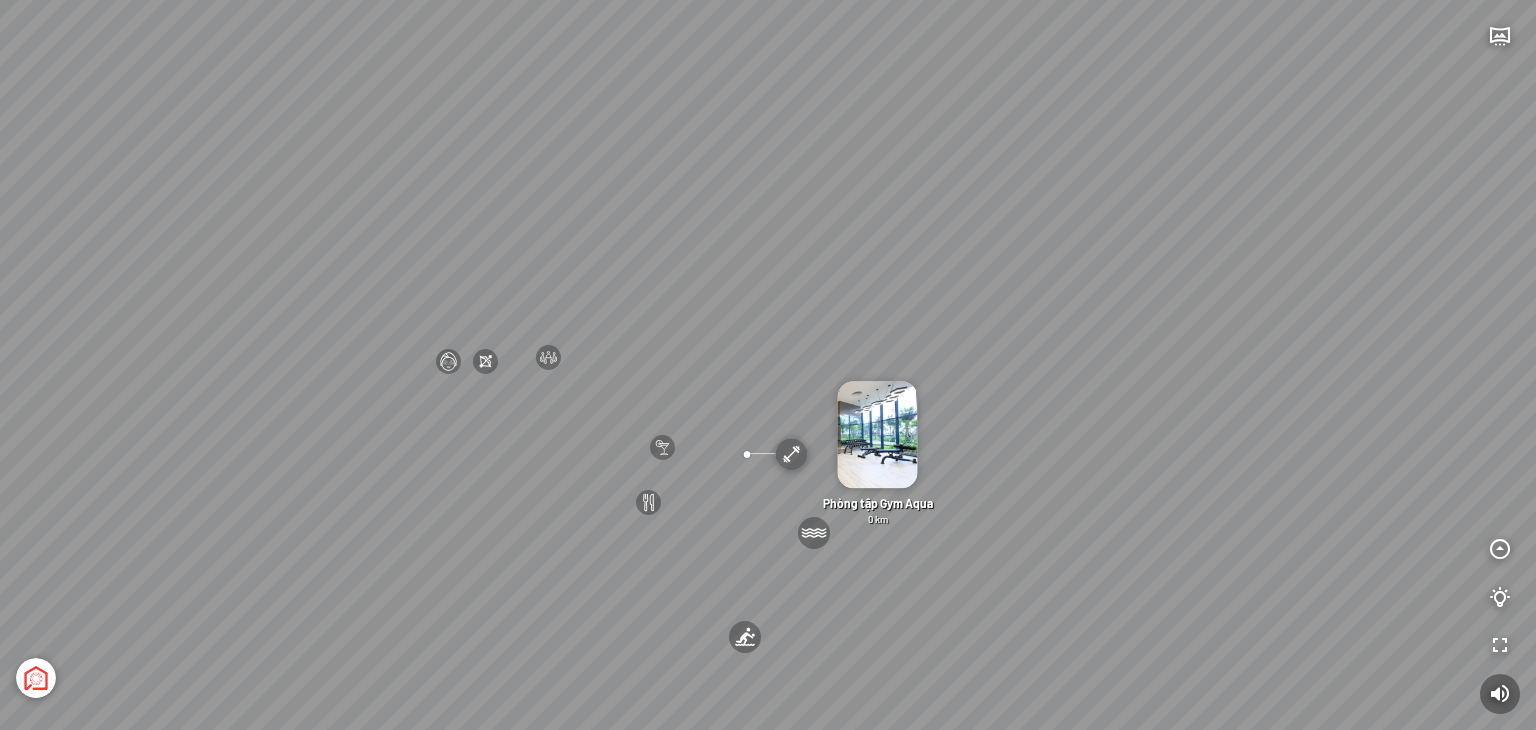 click on "[GEOGRAPHIC_DATA]
3.6 km
KN Links [GEOGRAPHIC_DATA]
5.9 km
Thể Thao Bãi Biển
0 km
Sông Lười
0 km" at bounding box center [768, 365] 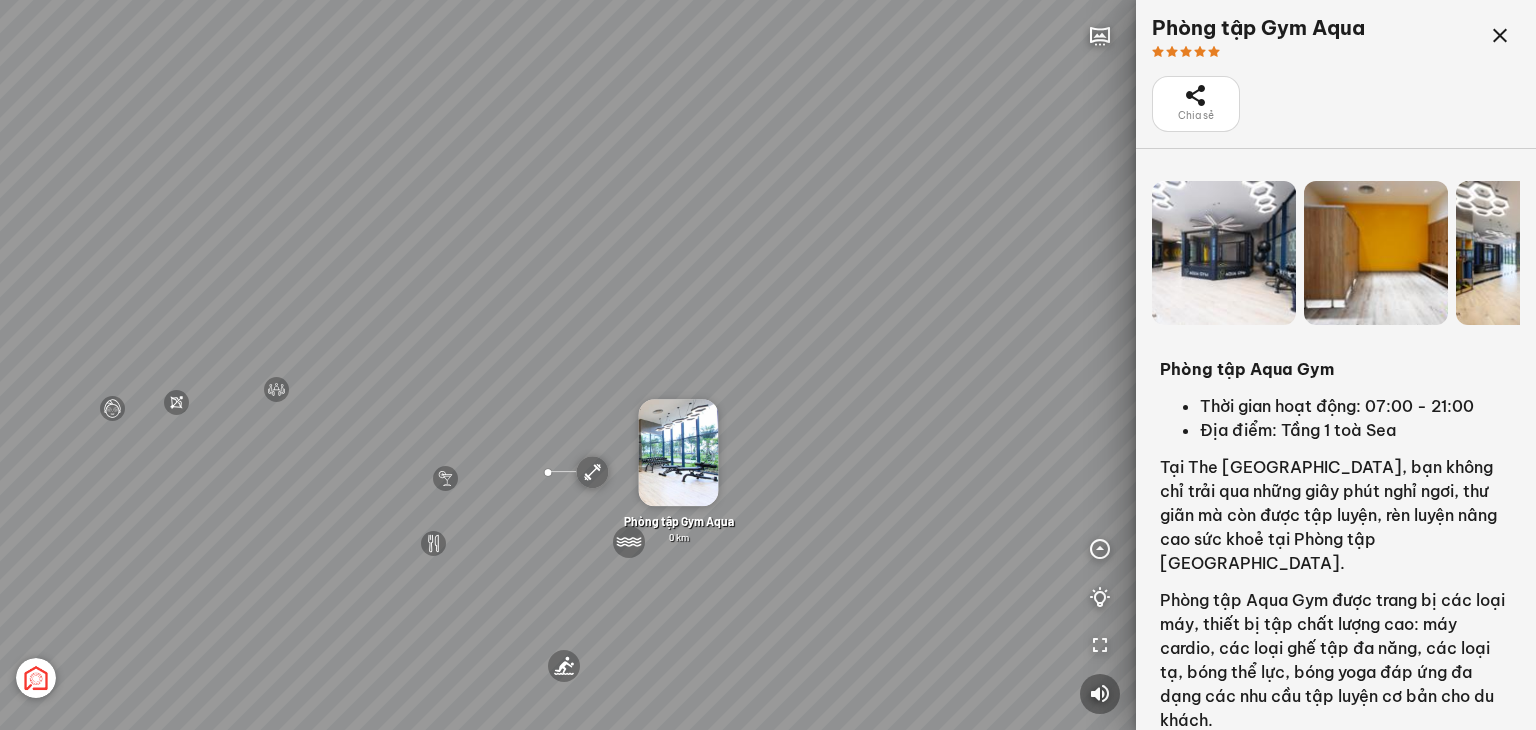 click on "Phòng tập Gym Aqua
0 km" at bounding box center [679, 529] 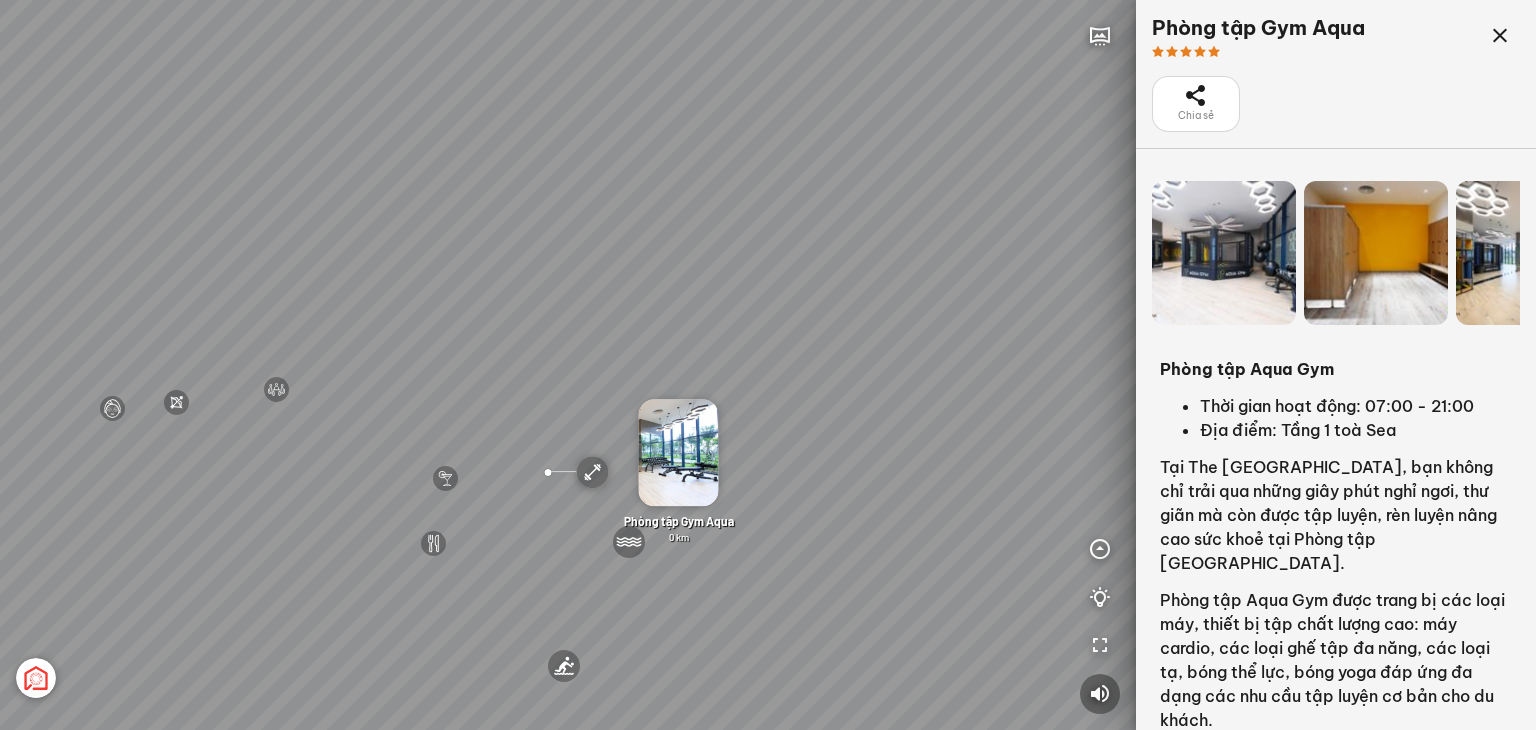 click on "Phòng tập Gym Aqua
0 km" at bounding box center (679, 529) 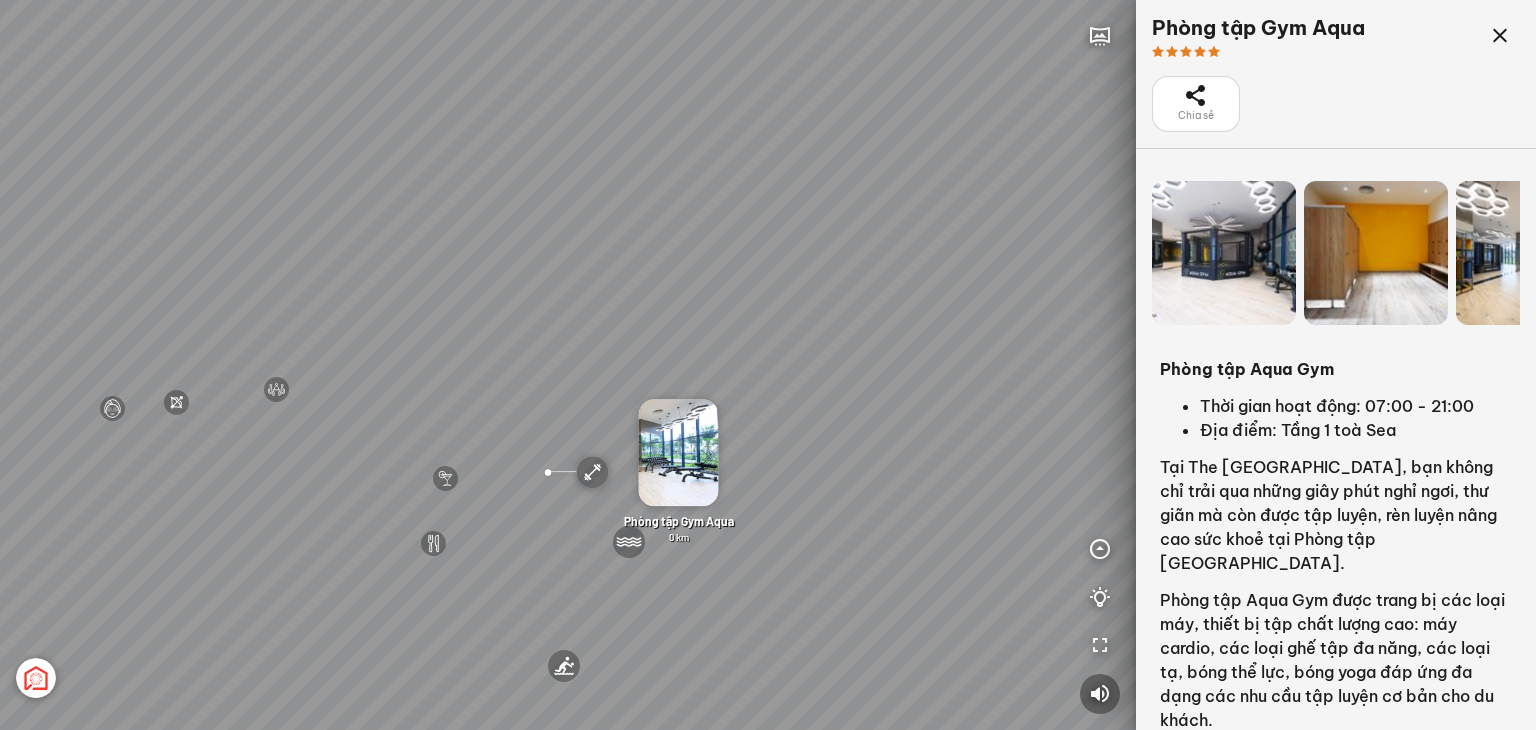 click on "[GEOGRAPHIC_DATA]
3.6 km
KN Links [GEOGRAPHIC_DATA]
5.9 km
Thể Thao Bãi Biển
0 km
Sông Lười
0 km" at bounding box center [768, 365] 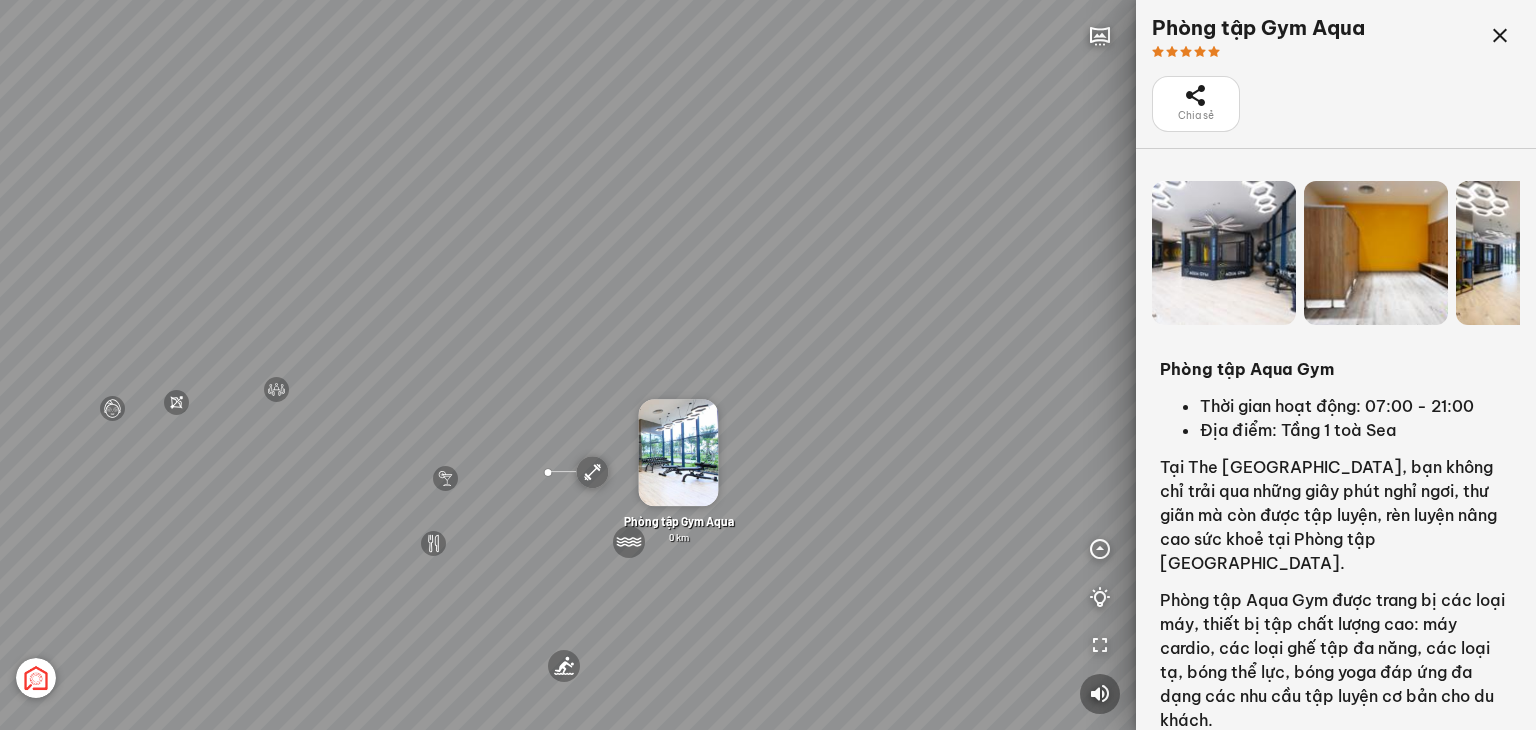 click on "[GEOGRAPHIC_DATA]
3.6 km
KN Links [GEOGRAPHIC_DATA]
5.9 km
Thể Thao Bãi Biển
0 km
Sông Lười
0 km" at bounding box center [768, 365] 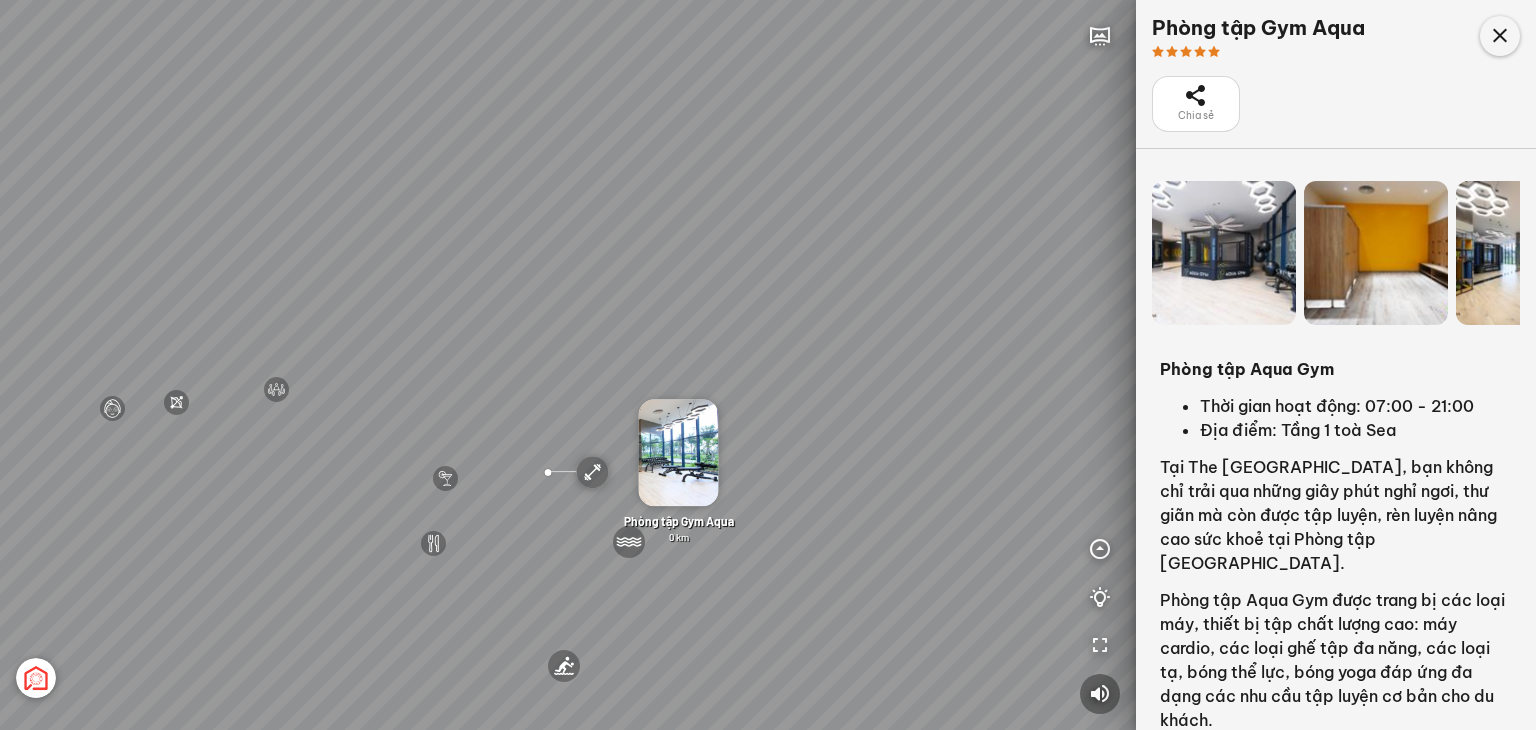 click at bounding box center (1500, 36) 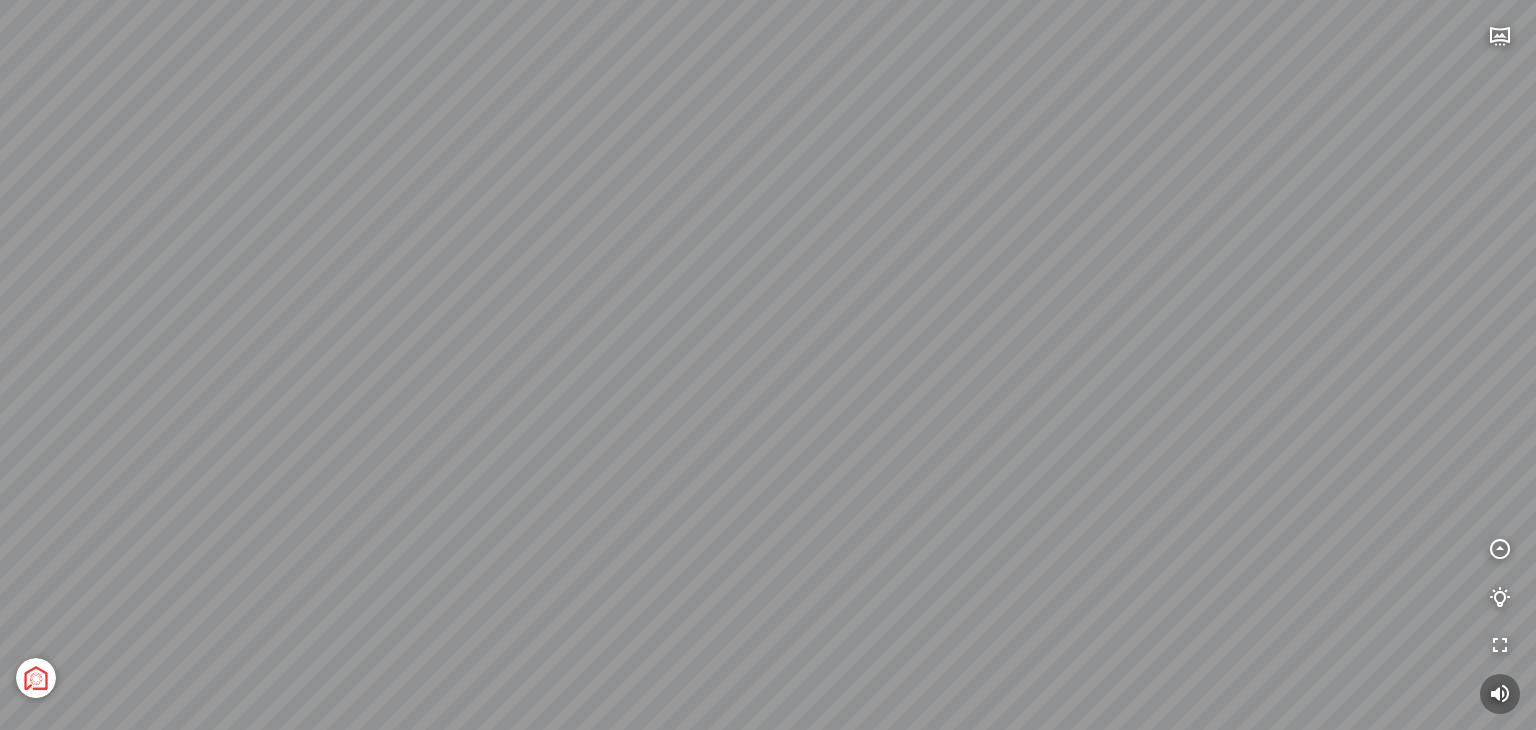 drag, startPoint x: 1005, startPoint y: 625, endPoint x: 973, endPoint y: 431, distance: 196.62146 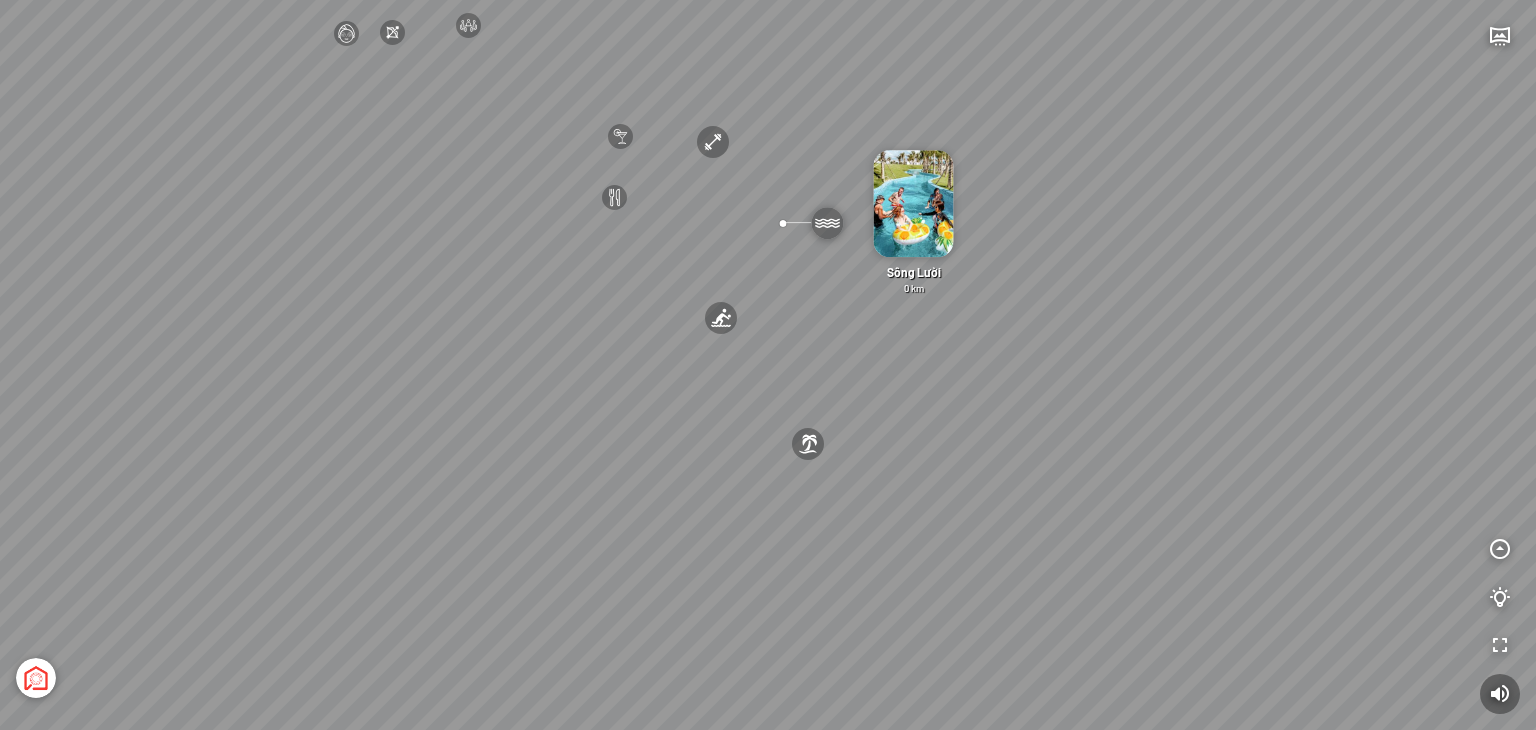 drag, startPoint x: 995, startPoint y: 629, endPoint x: 1001, endPoint y: 509, distance: 120.14991 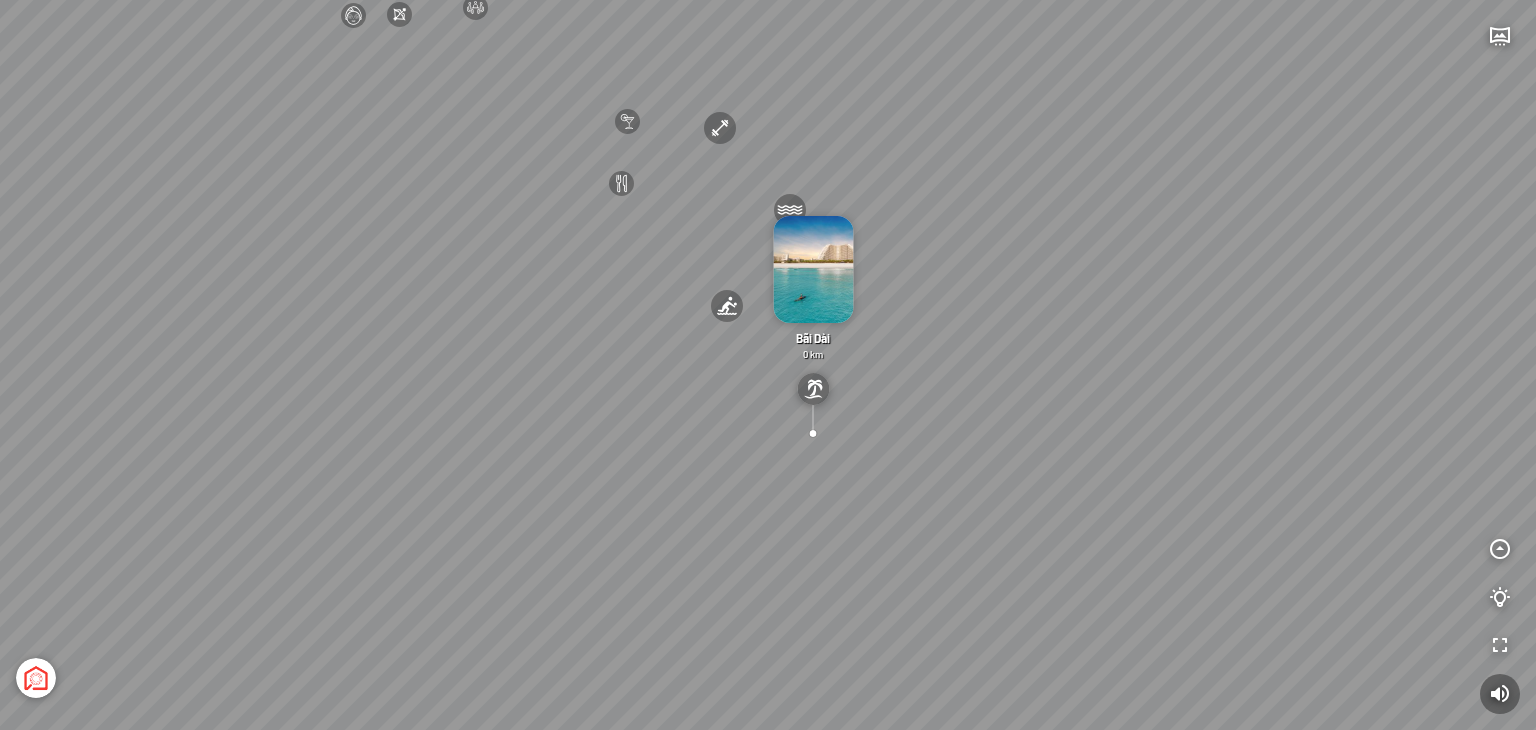 click on "[GEOGRAPHIC_DATA]
3.6 km
KN Links [GEOGRAPHIC_DATA]
5.9 km
Thể Thao Bãi Biển
0 km
Sông Lười
0 km" at bounding box center [768, 365] 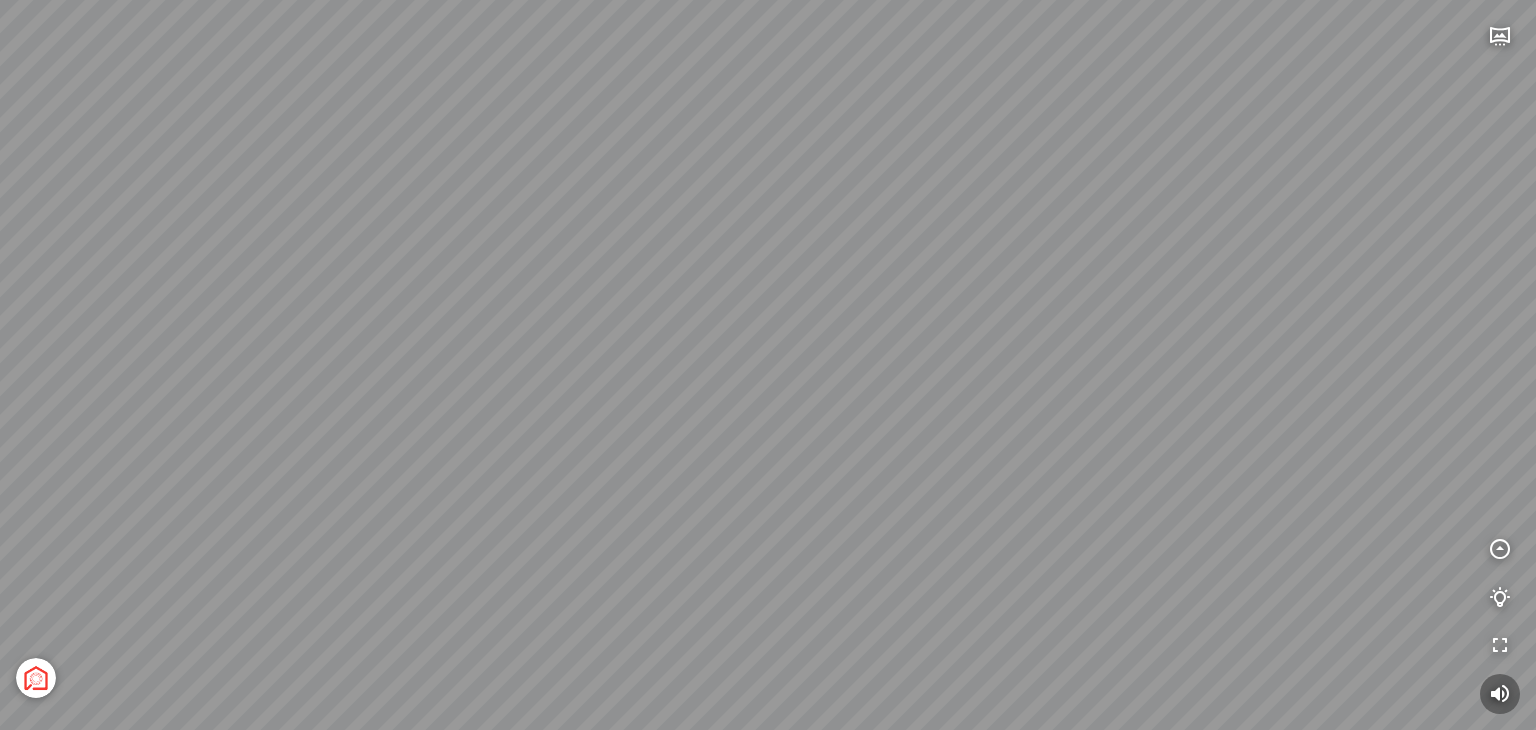drag, startPoint x: 844, startPoint y: 575, endPoint x: 879, endPoint y: 492, distance: 90.07774 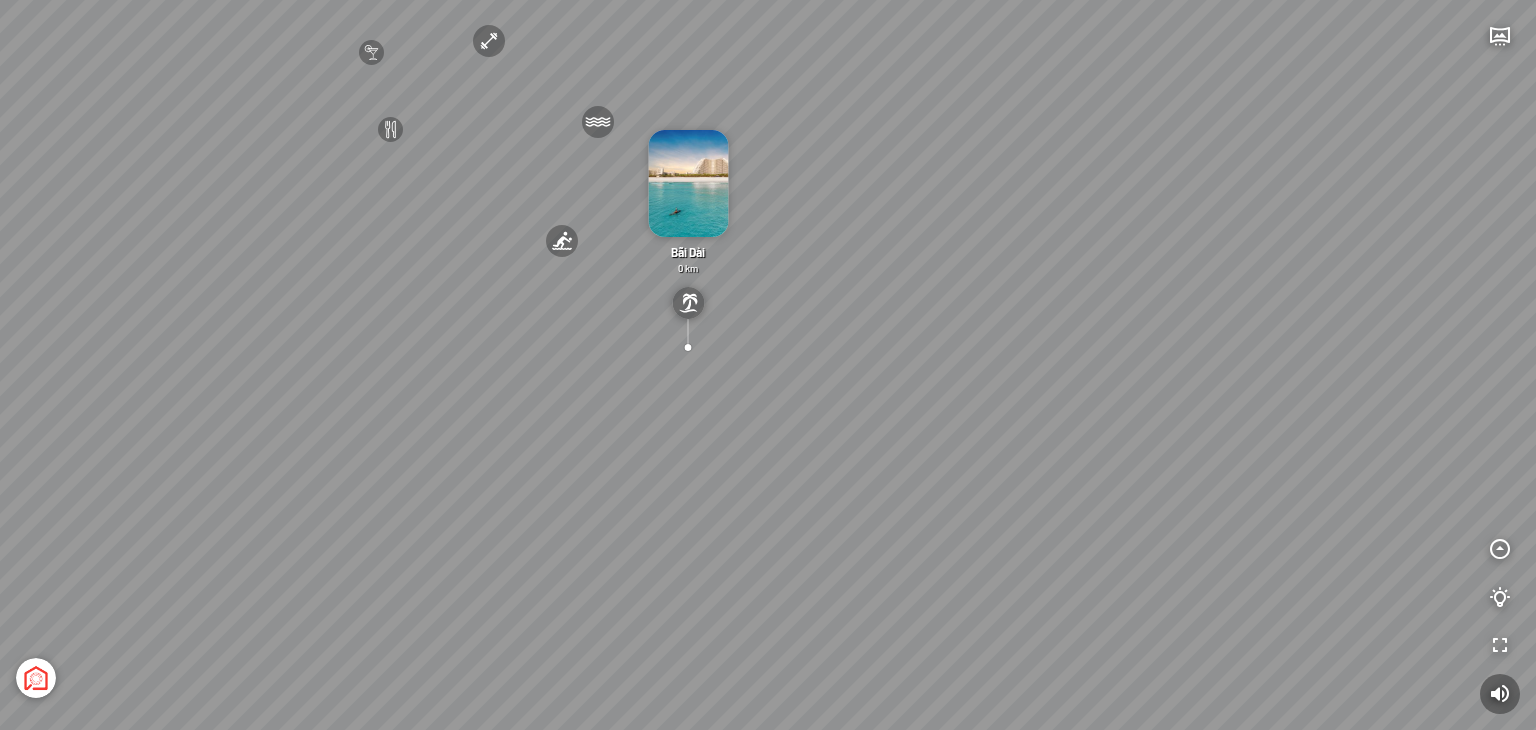 drag, startPoint x: 1399, startPoint y: 467, endPoint x: 1167, endPoint y: 467, distance: 232 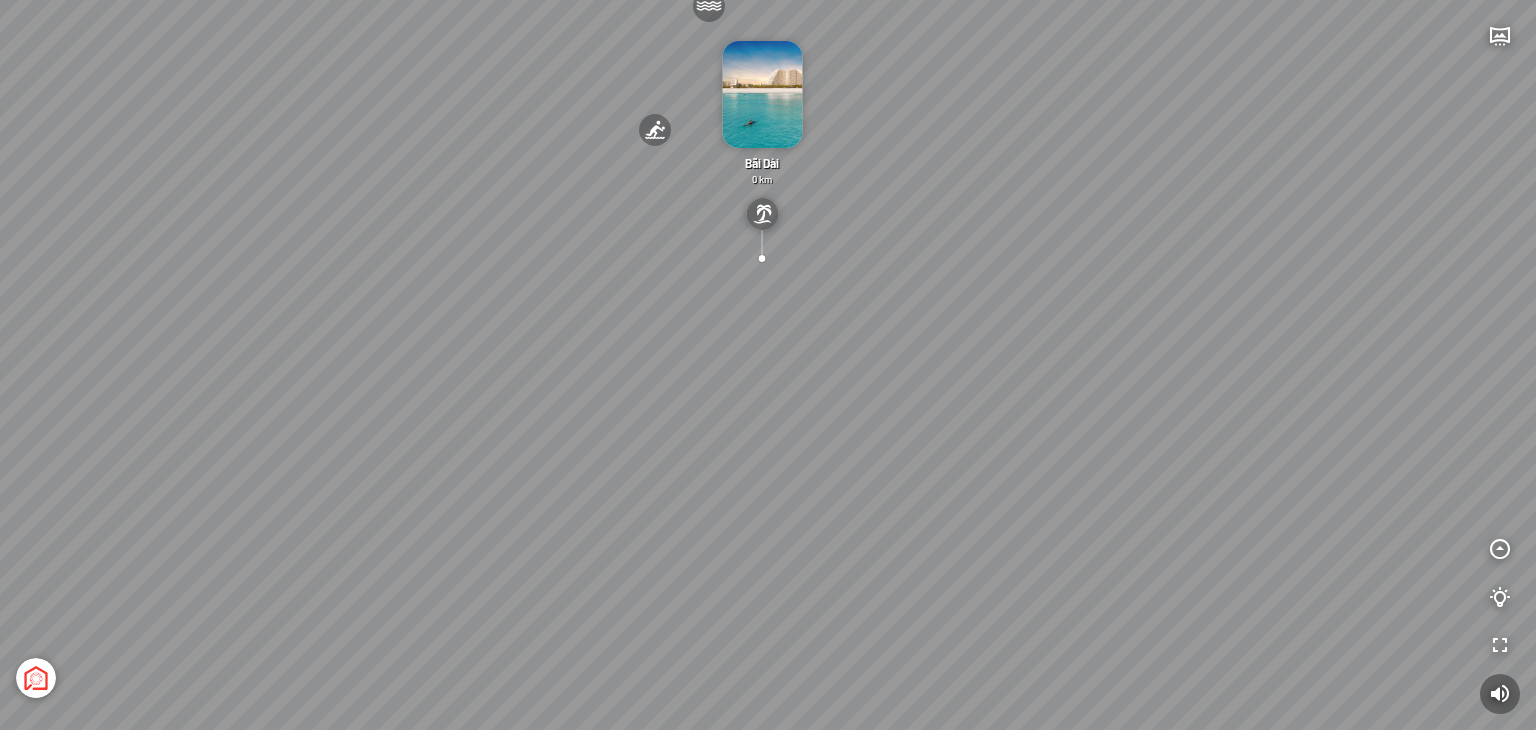 drag, startPoint x: 368, startPoint y: 429, endPoint x: 929, endPoint y: 531, distance: 570.1973 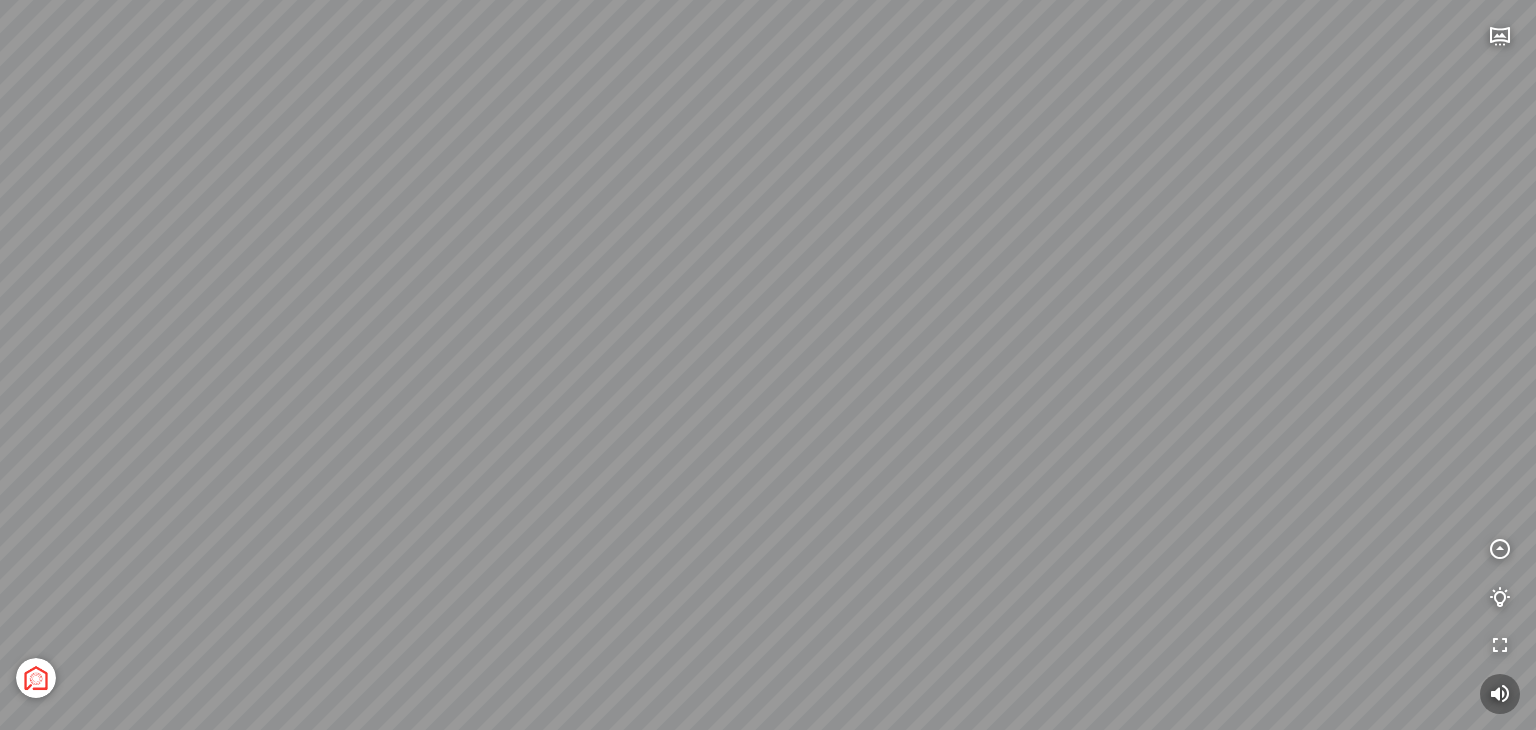 drag, startPoint x: 788, startPoint y: 390, endPoint x: 918, endPoint y: 343, distance: 138.2353 